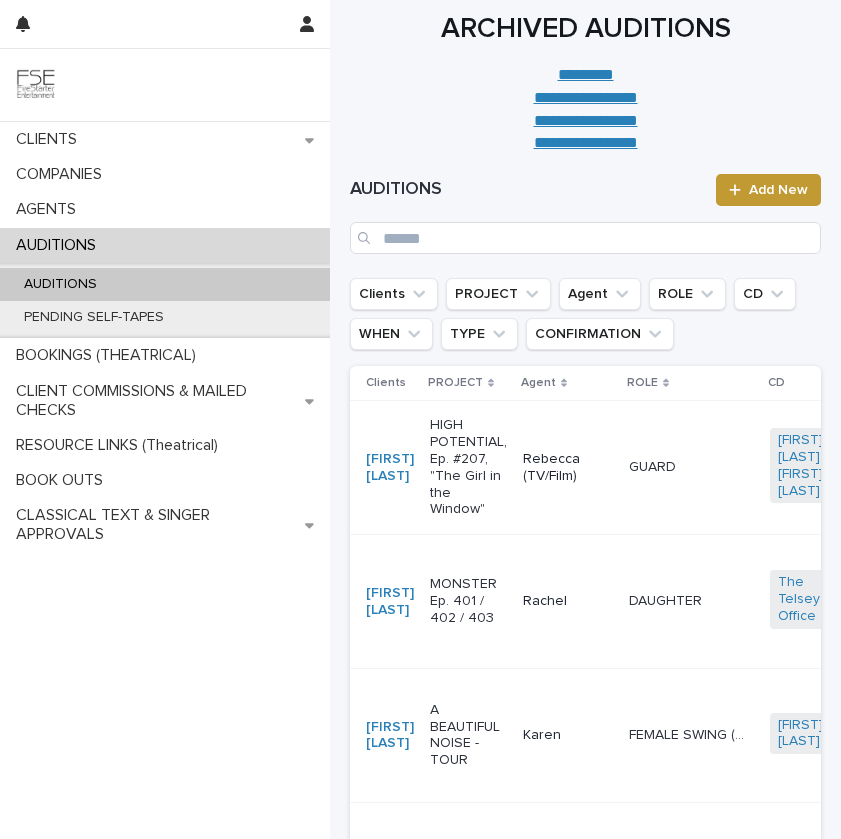 scroll, scrollTop: 0, scrollLeft: 0, axis: both 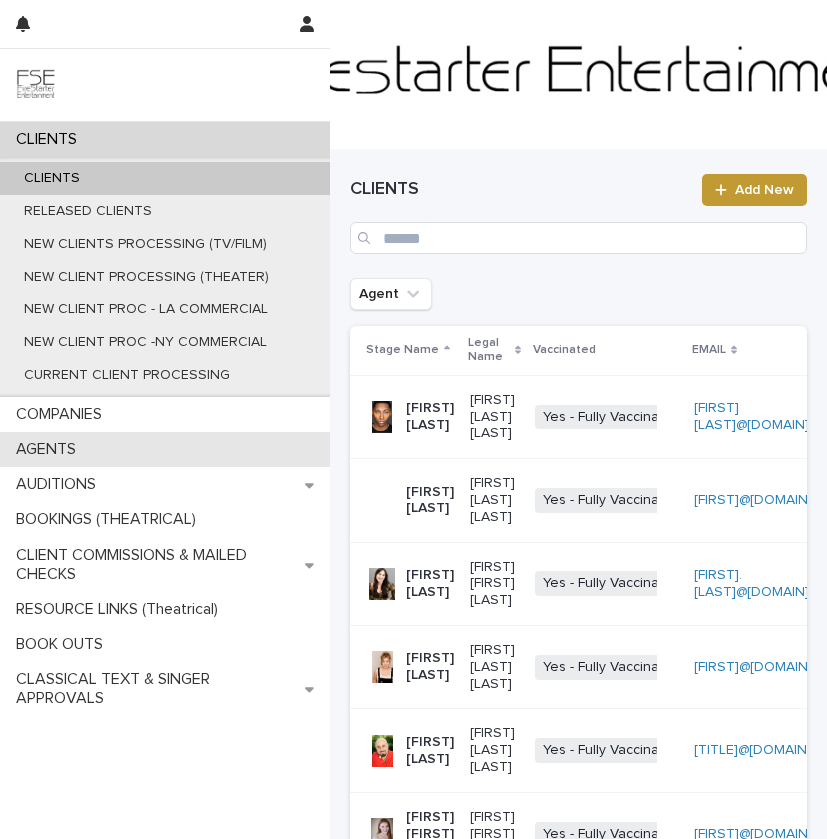 click on "AGENTS" at bounding box center (165, 449) 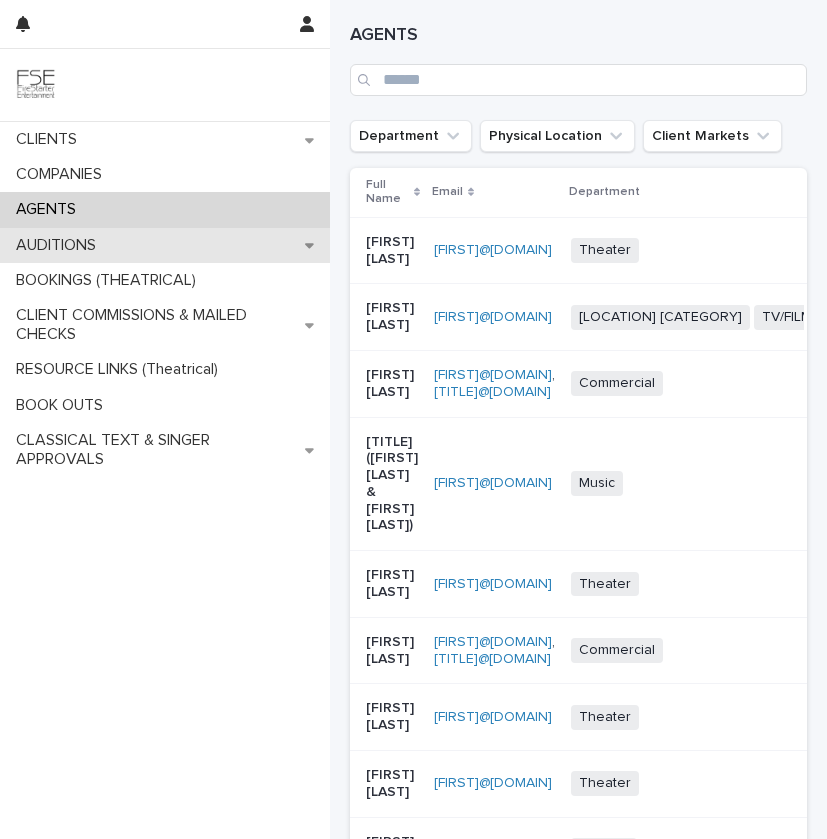 click on "AUDITIONS" at bounding box center (165, 245) 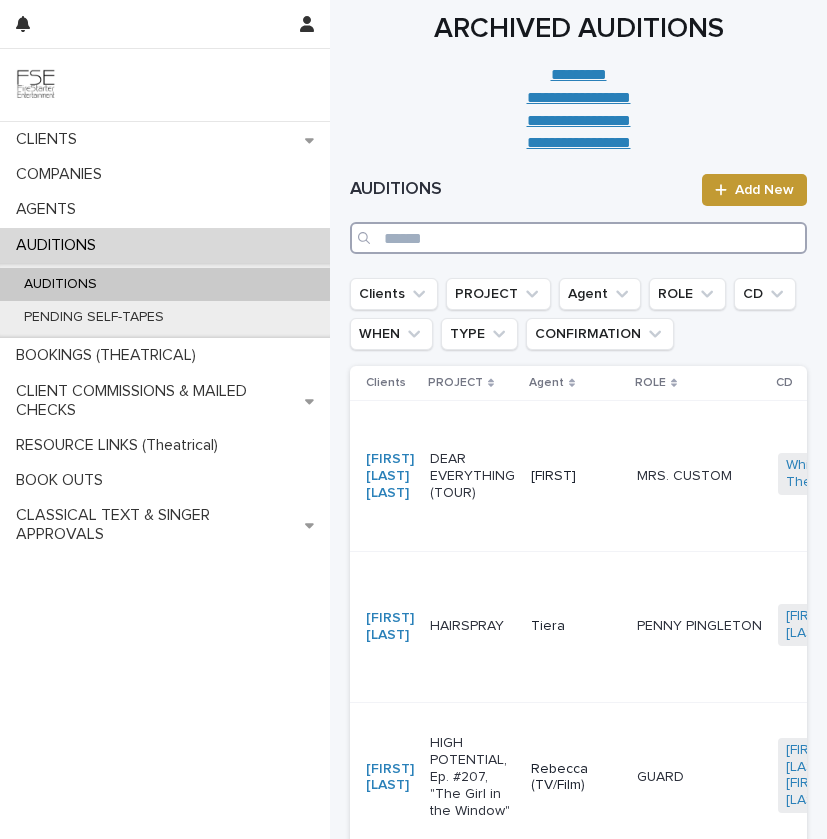 click at bounding box center [578, 238] 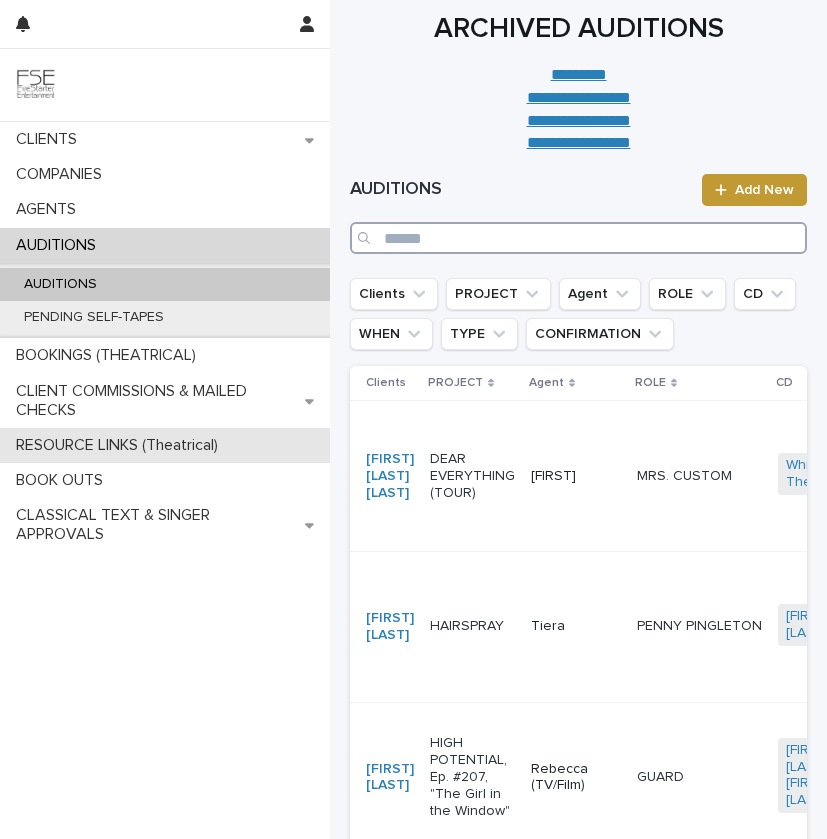 paste on "**********" 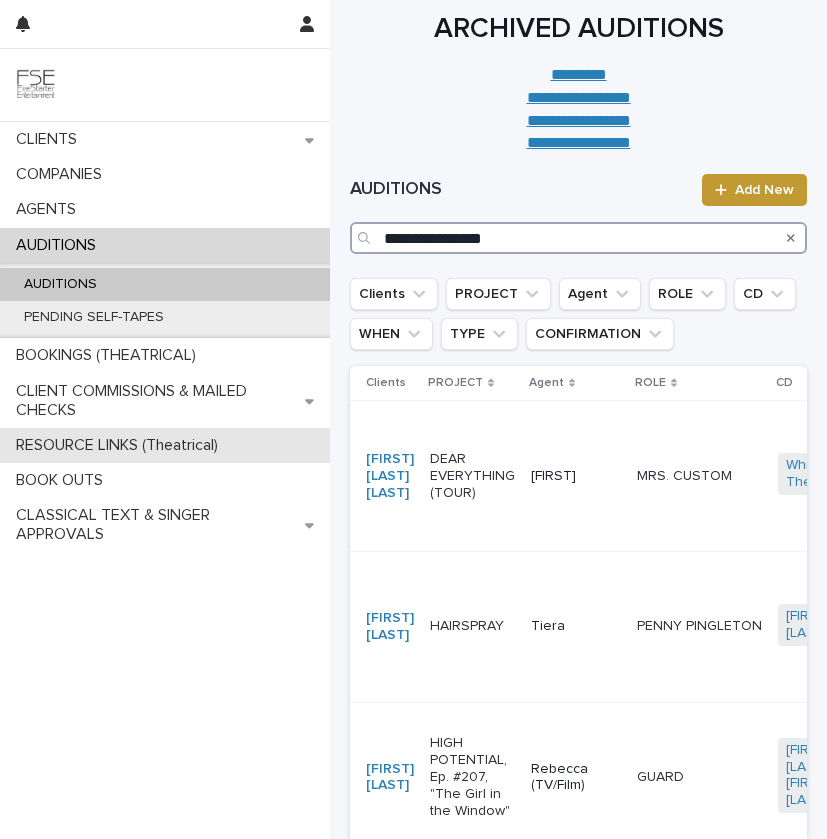type on "**********" 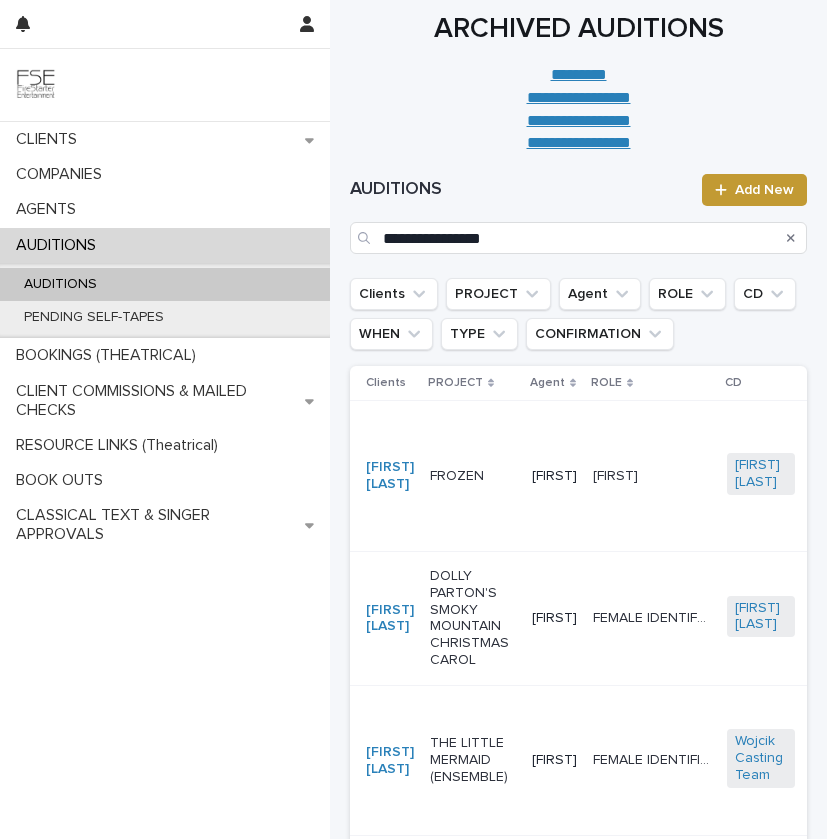 click on "FROZEN" at bounding box center [473, 476] 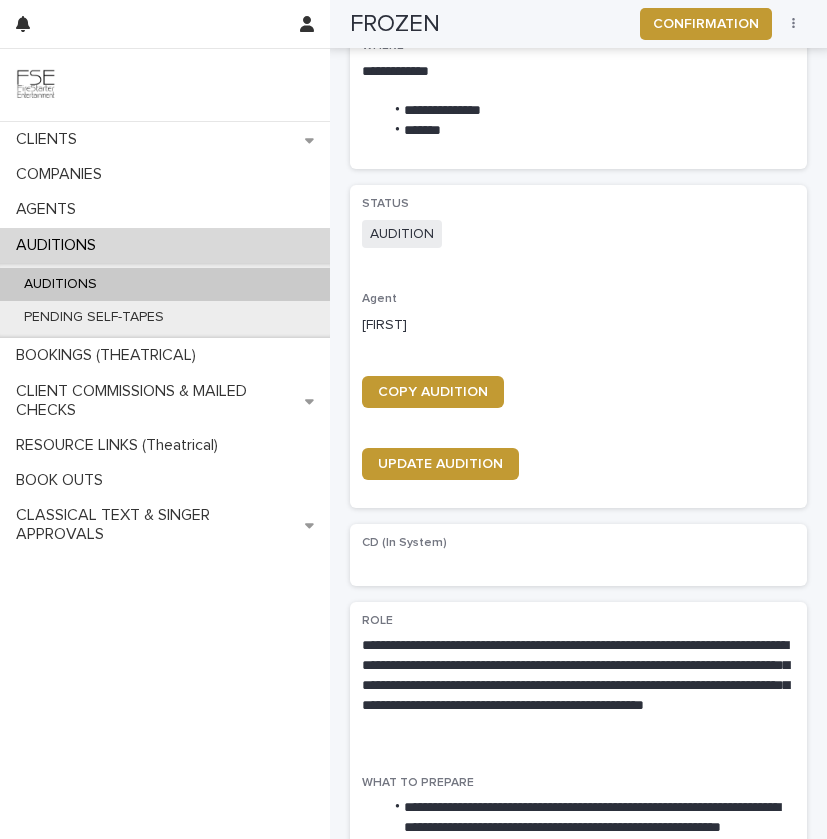 scroll, scrollTop: 629, scrollLeft: 0, axis: vertical 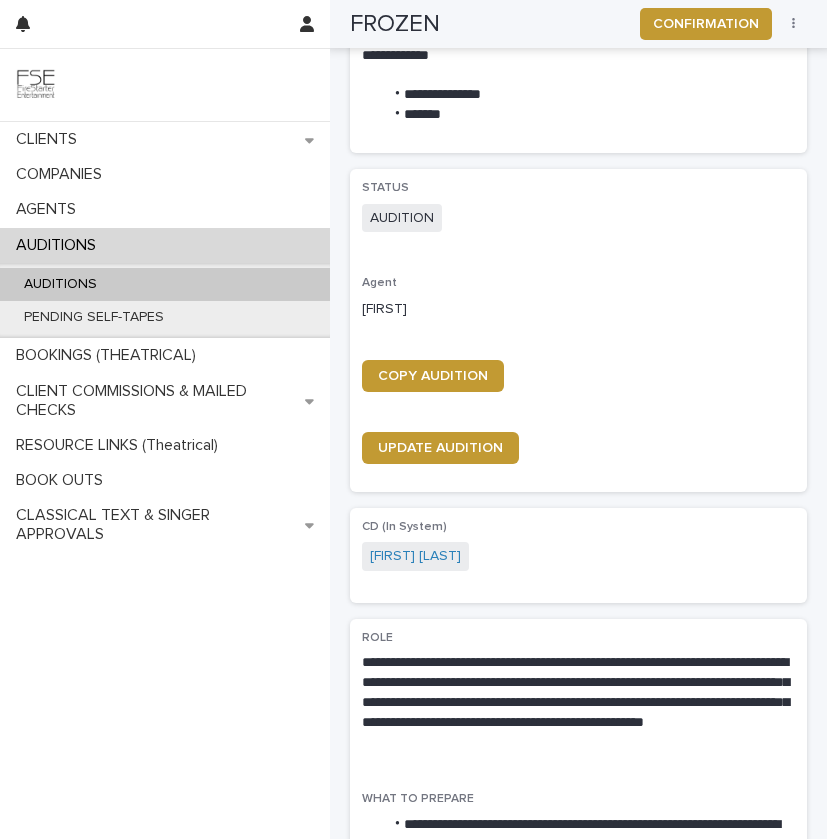 click on "COPY AUDITION" at bounding box center [578, 384] 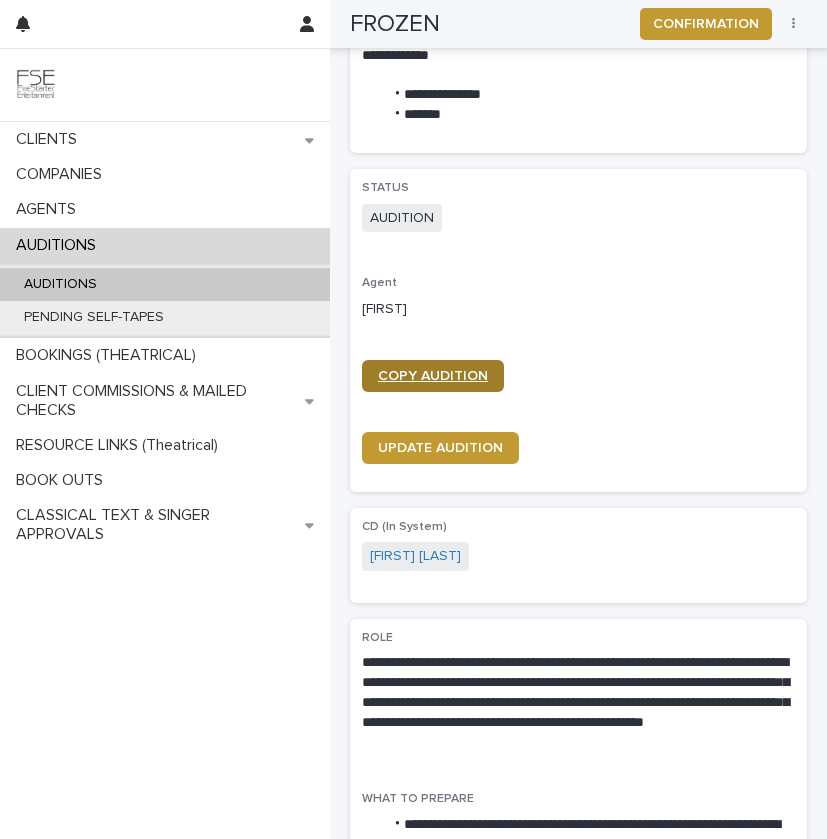 click on "COPY AUDITION" at bounding box center [433, 376] 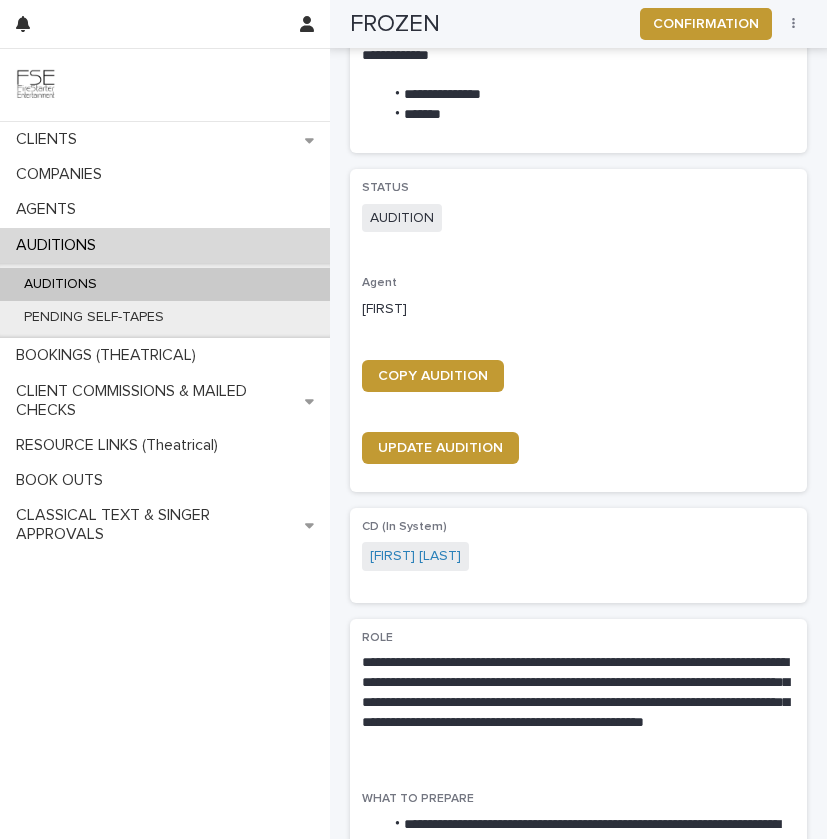 click on "AUDITIONS" at bounding box center (165, 284) 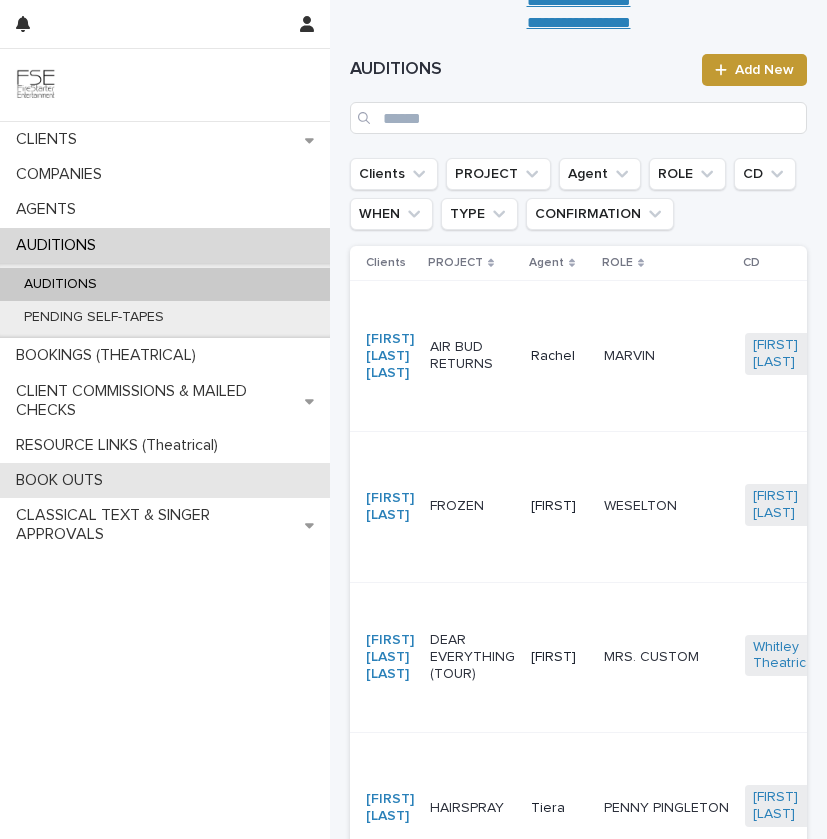 scroll, scrollTop: 171, scrollLeft: 0, axis: vertical 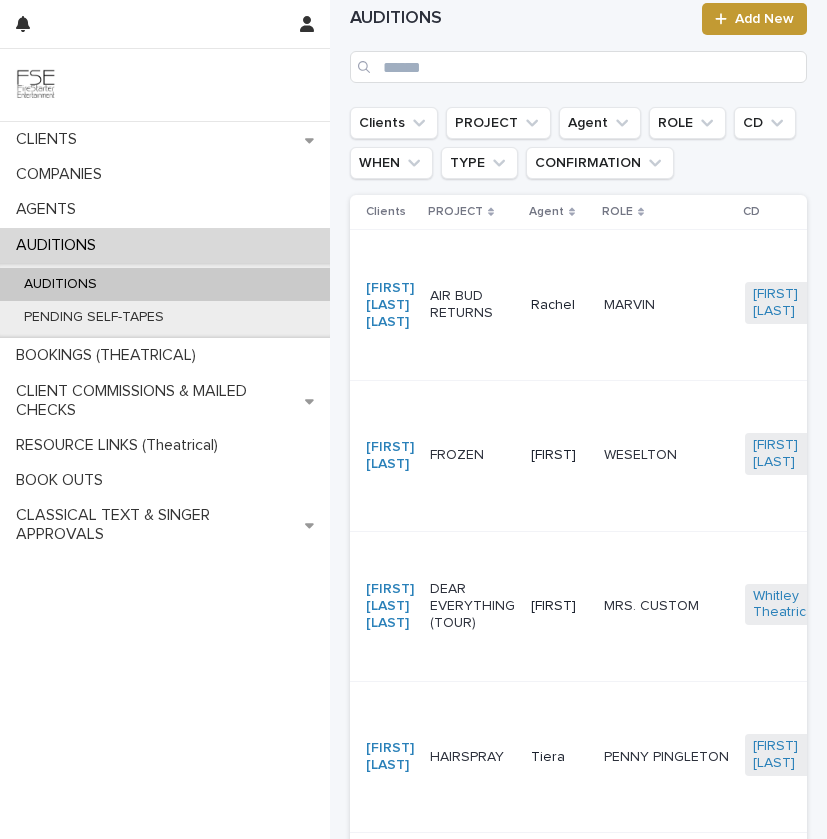 click on "HAIRSPRAY" at bounding box center [472, 757] 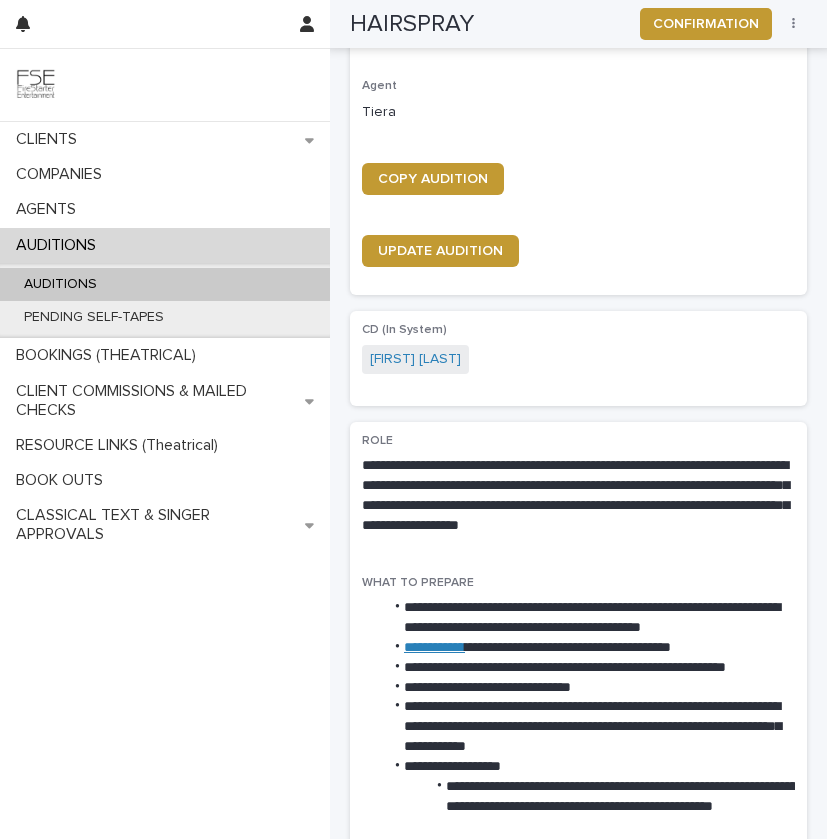 scroll, scrollTop: 810, scrollLeft: 0, axis: vertical 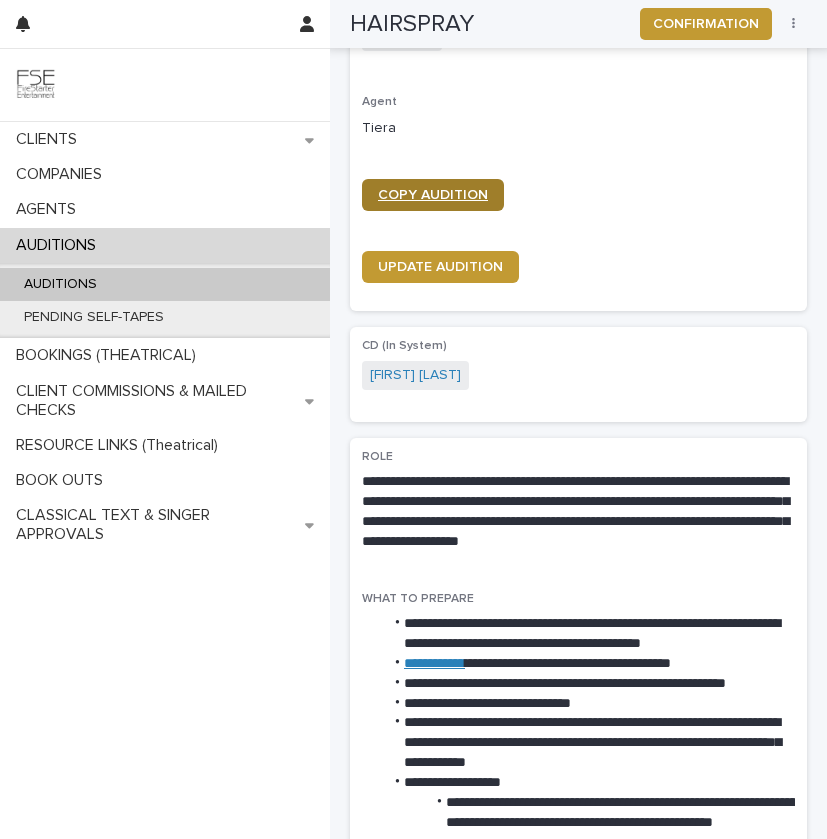 click on "COPY AUDITION" at bounding box center [433, 195] 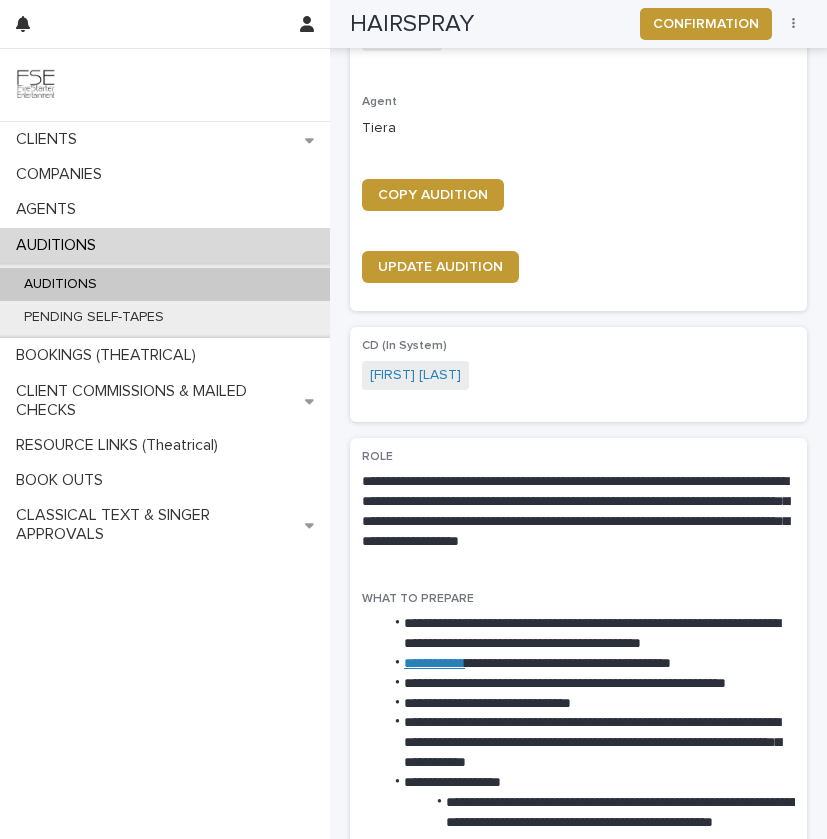 click on "AUDITIONS" at bounding box center (165, 284) 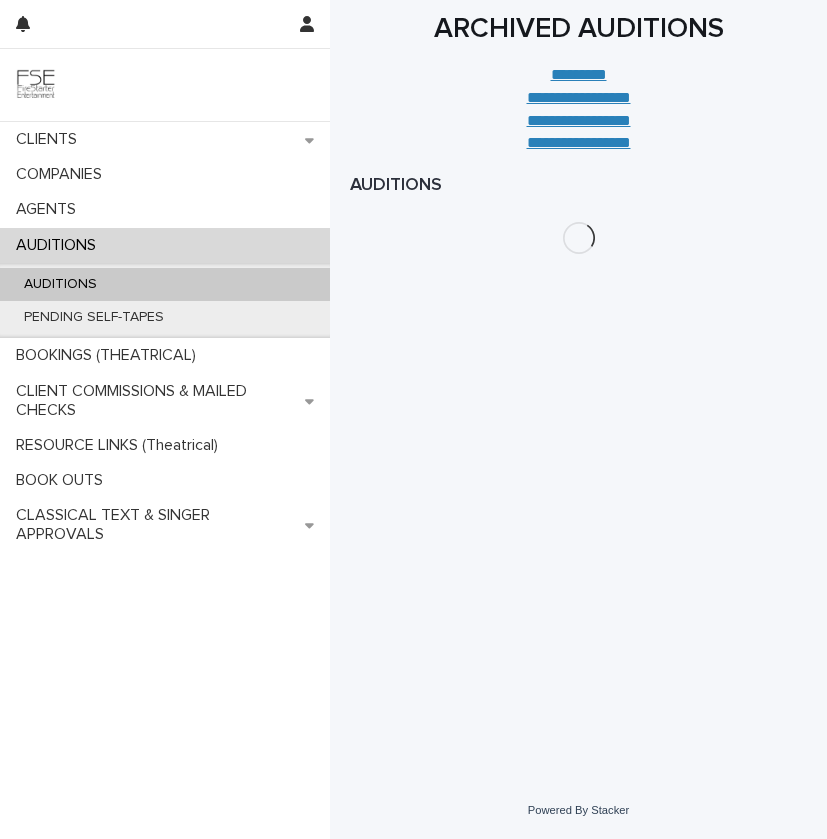 scroll, scrollTop: 0, scrollLeft: 0, axis: both 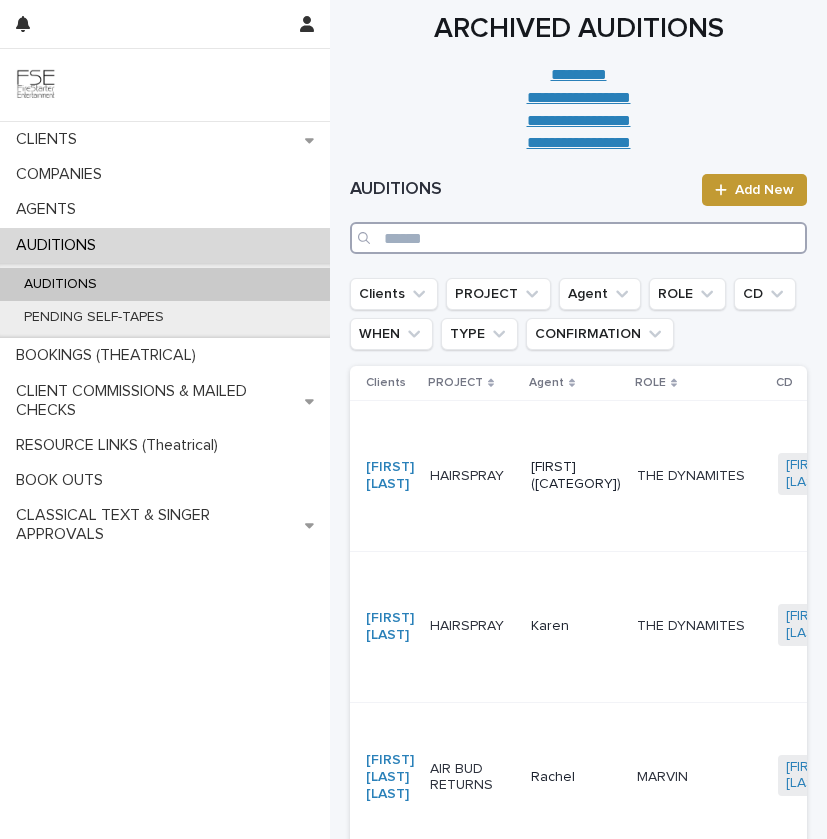 click at bounding box center [578, 238] 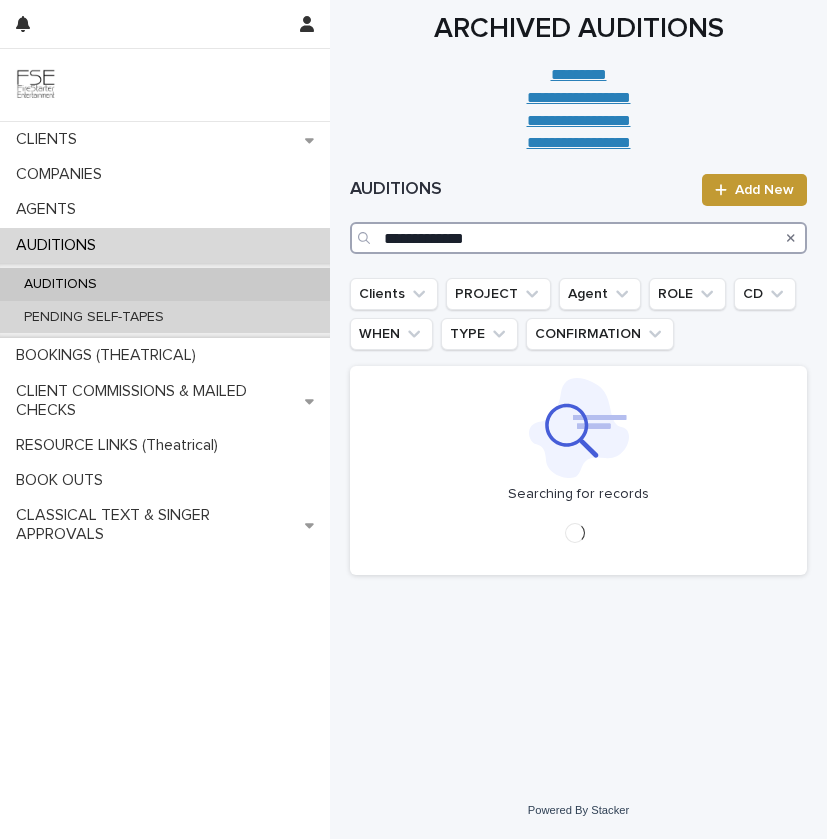 type on "**********" 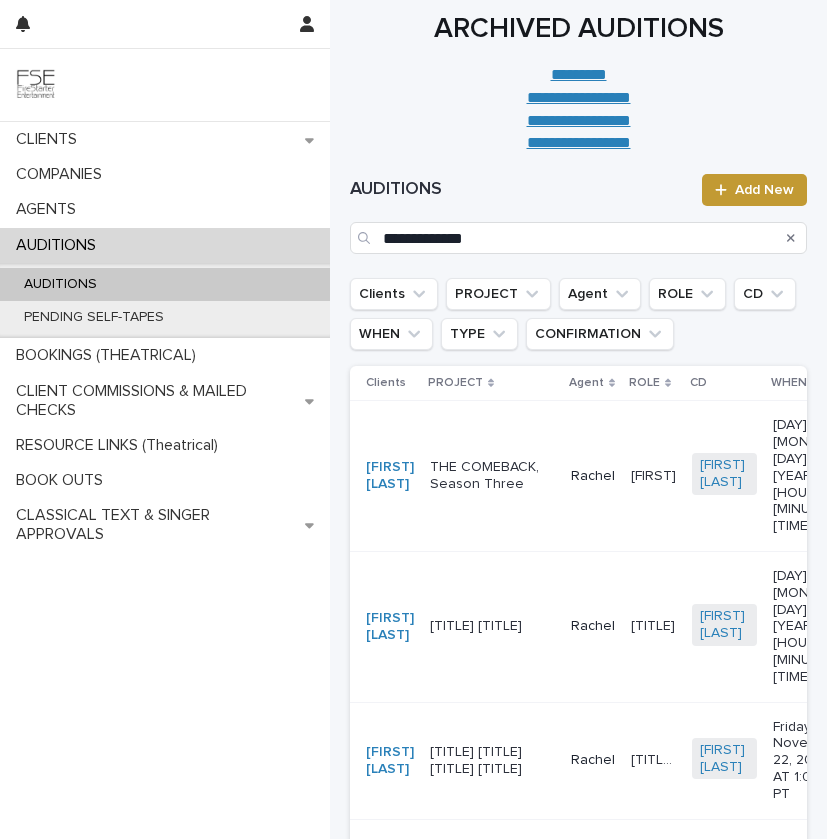 click on "THE COMEBACK, Season Three" at bounding box center [492, 476] 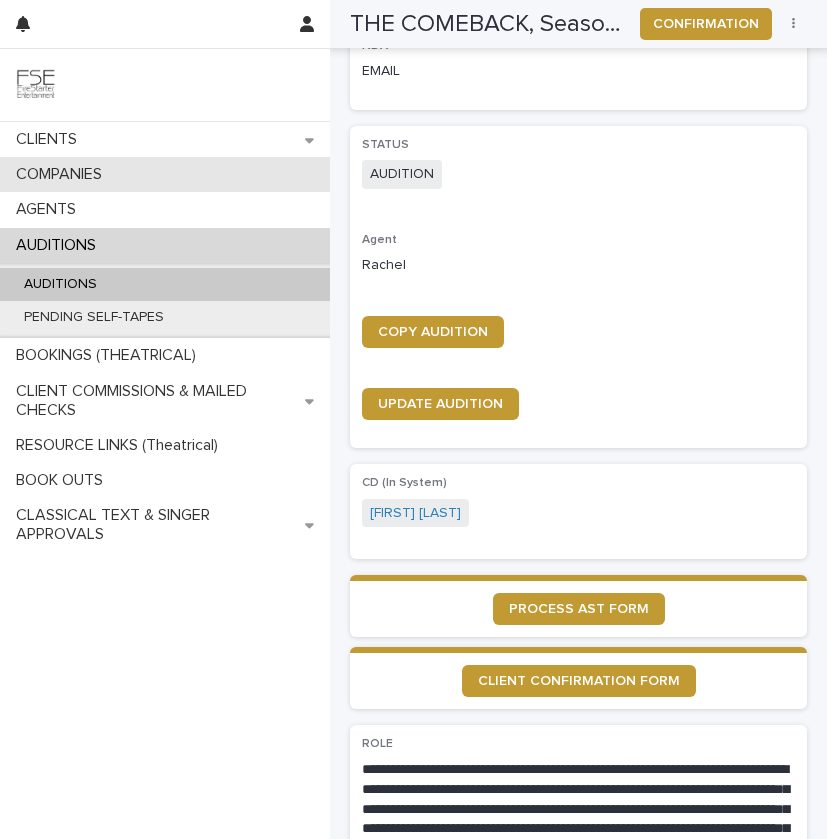 scroll, scrollTop: 787, scrollLeft: 0, axis: vertical 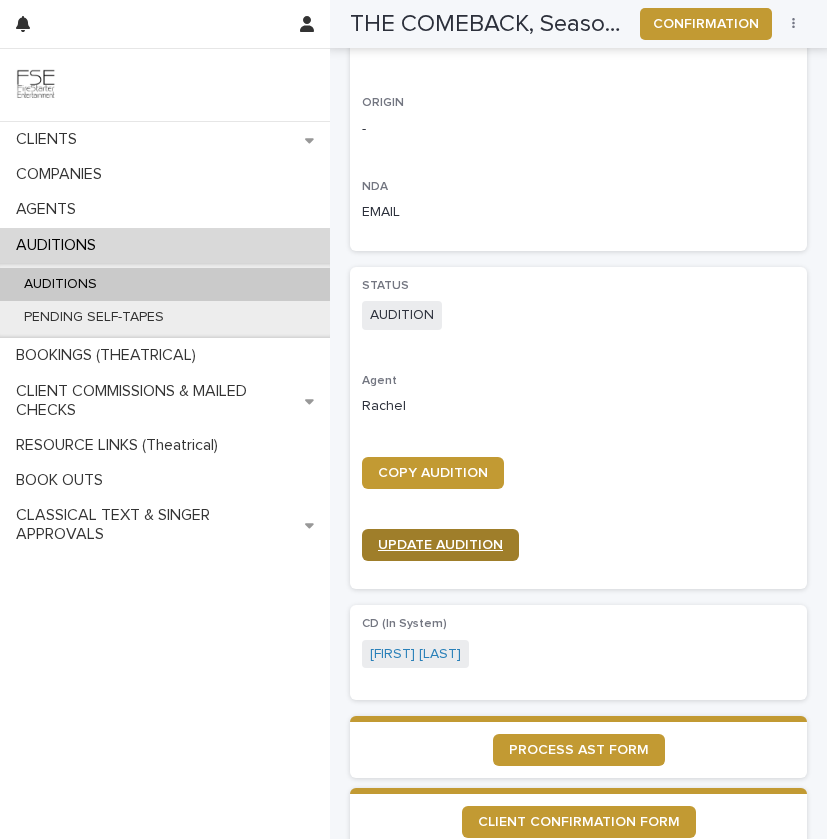 click on "UPDATE AUDITION" at bounding box center [440, 545] 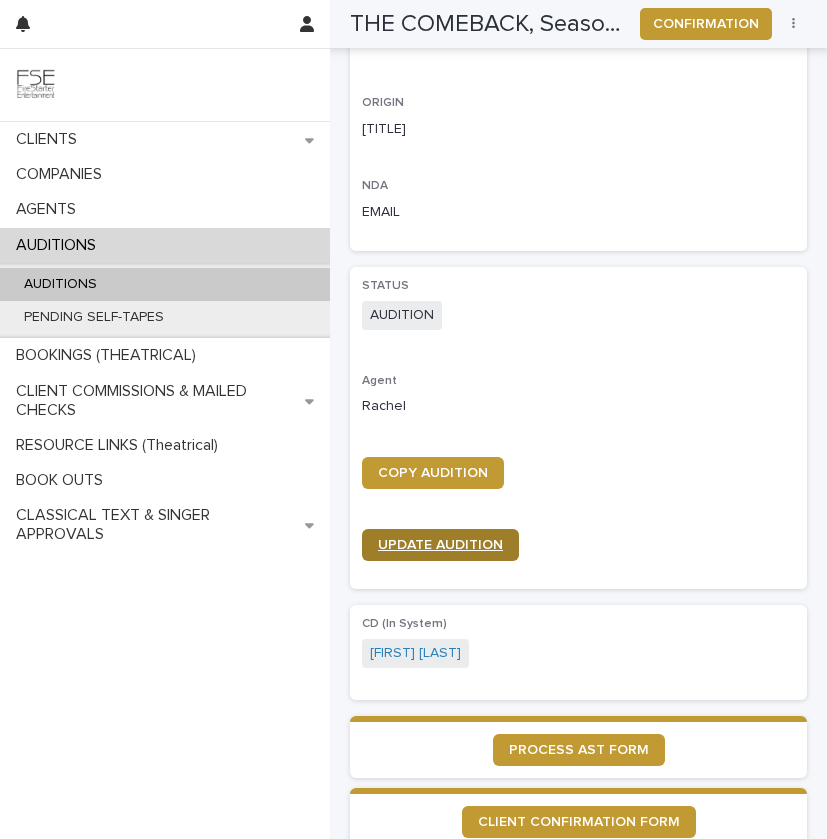 scroll, scrollTop: 841, scrollLeft: 0, axis: vertical 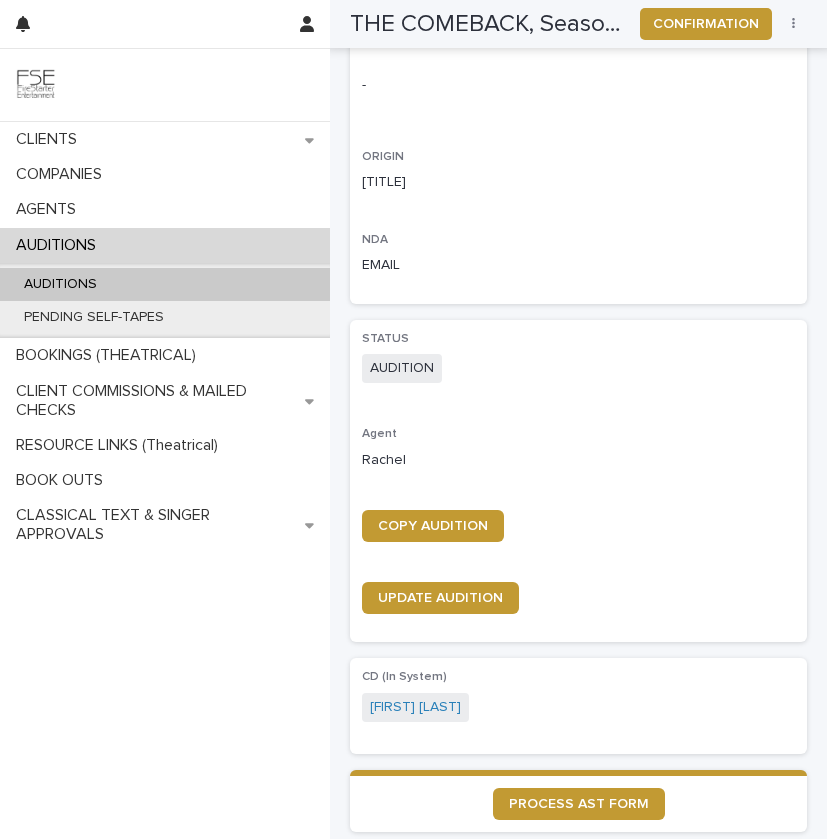 click on "AUDITIONS" at bounding box center [165, 284] 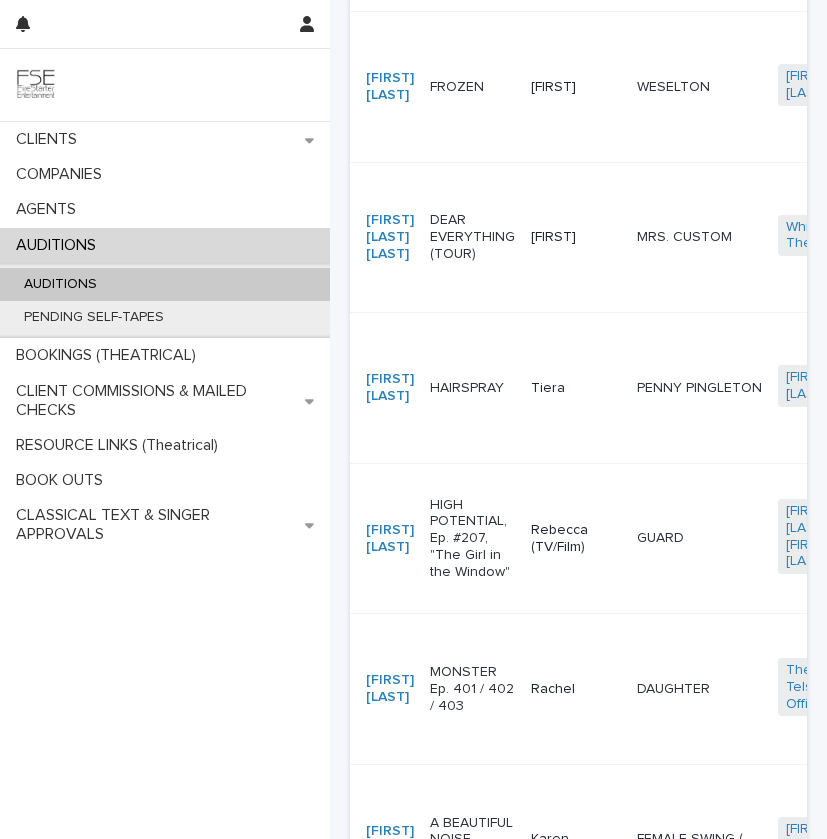 scroll, scrollTop: 0, scrollLeft: 0, axis: both 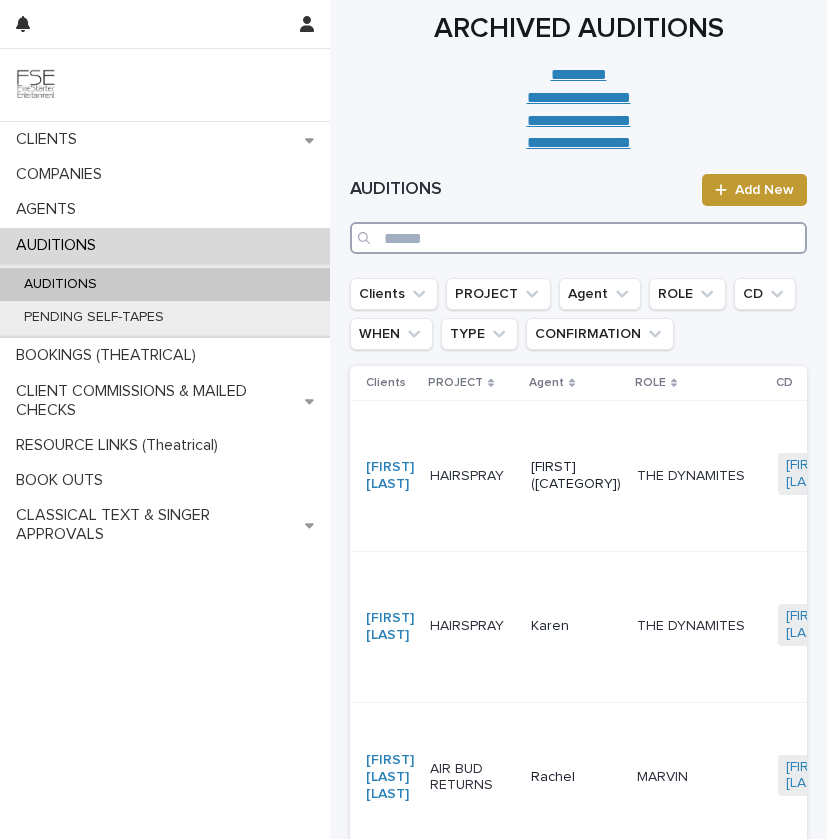 click at bounding box center [578, 238] 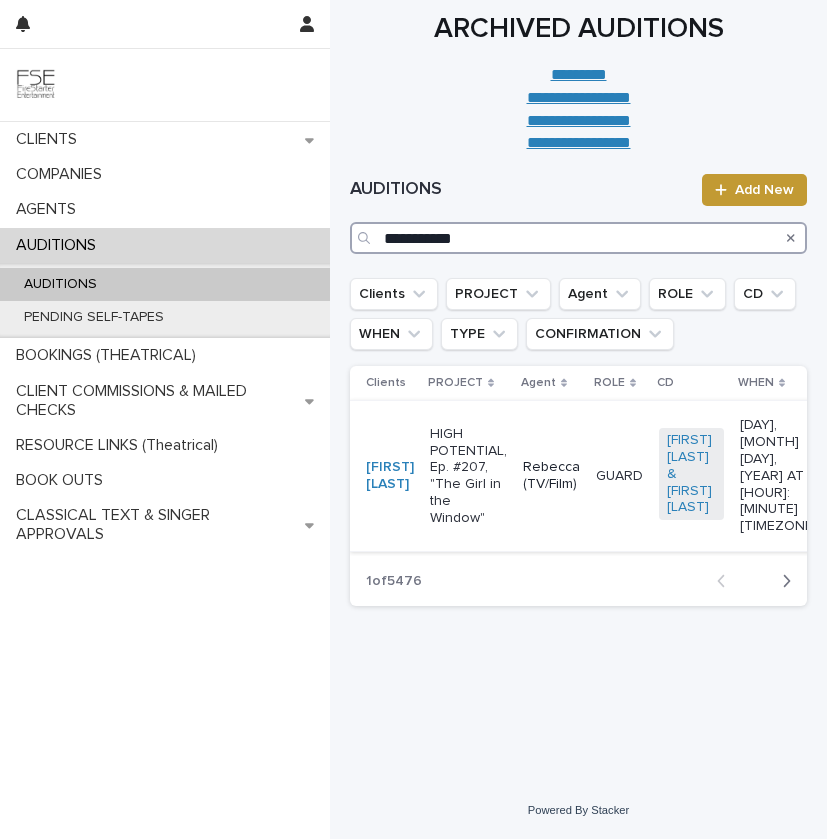 type on "**********" 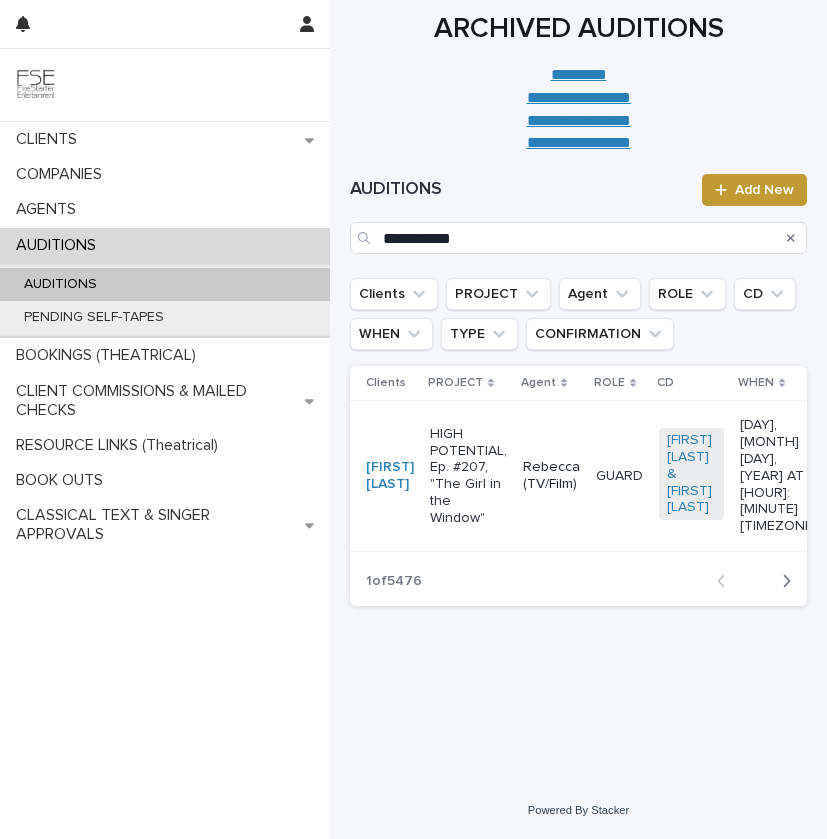 click on "HIGH POTENTIAL, Ep. #207, "The Girl in the Window"" at bounding box center (468, 476) 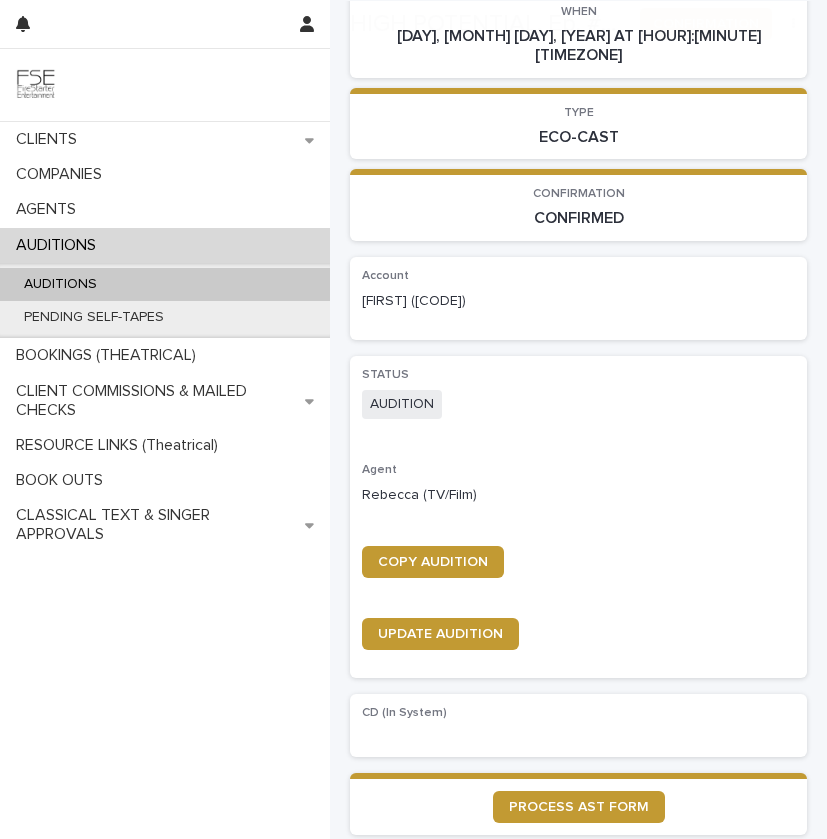 scroll, scrollTop: 400, scrollLeft: 0, axis: vertical 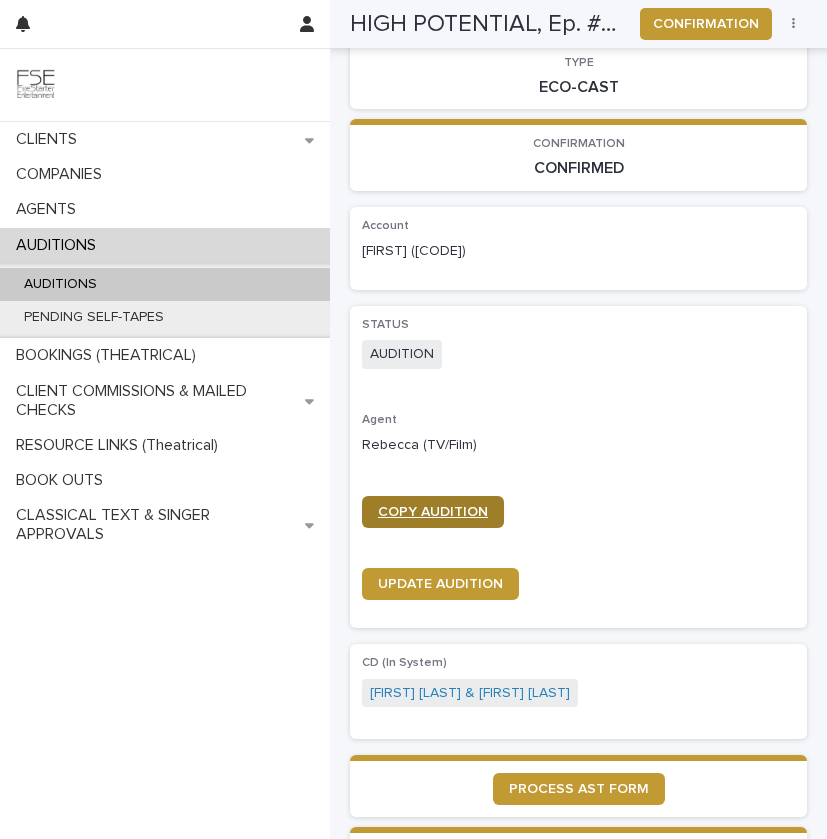 click on "COPY AUDITION" at bounding box center [433, 512] 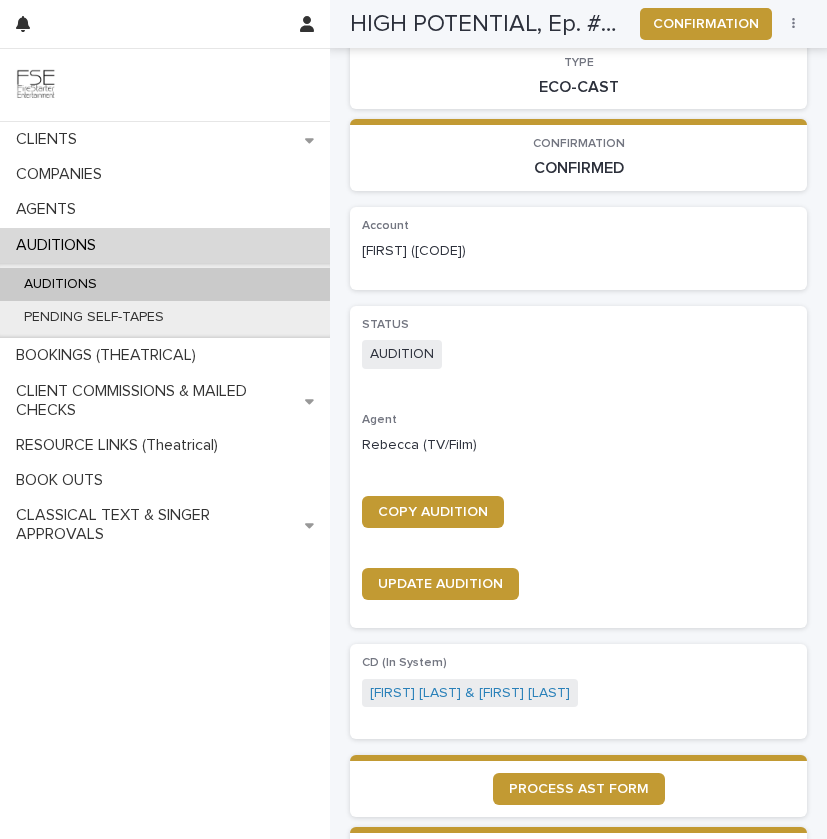 click on "AUDITIONS" at bounding box center [165, 284] 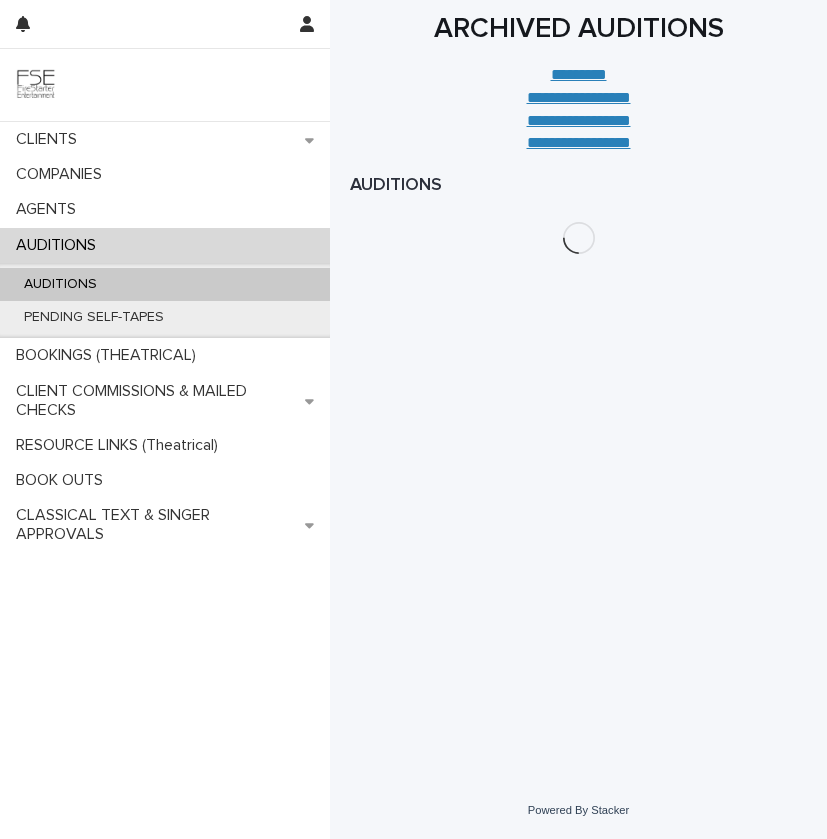 scroll, scrollTop: 0, scrollLeft: 0, axis: both 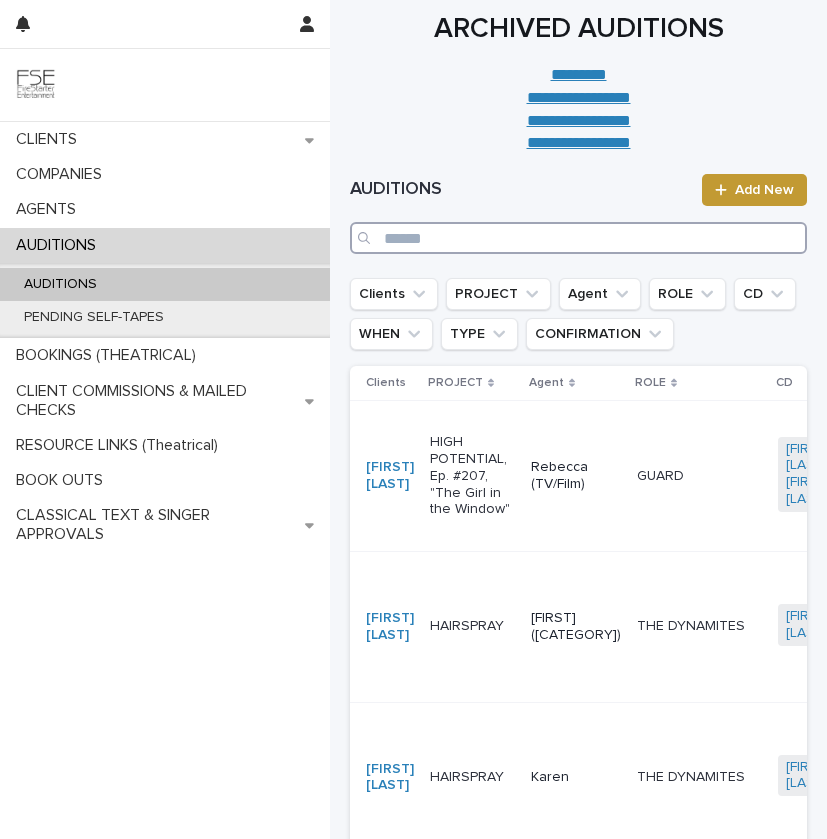 click at bounding box center (578, 238) 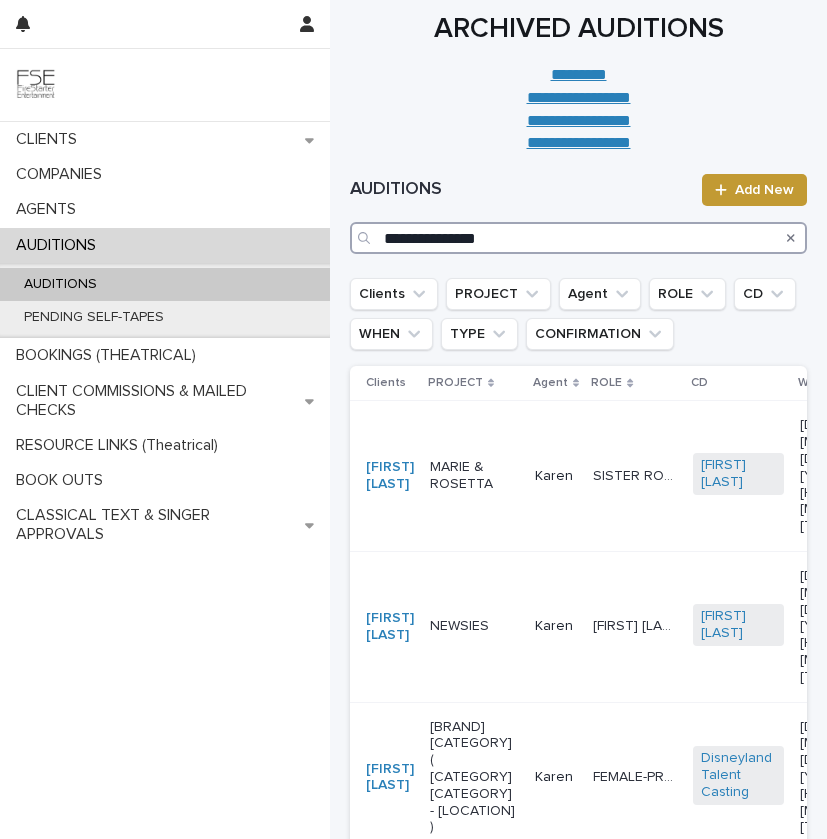 type on "**********" 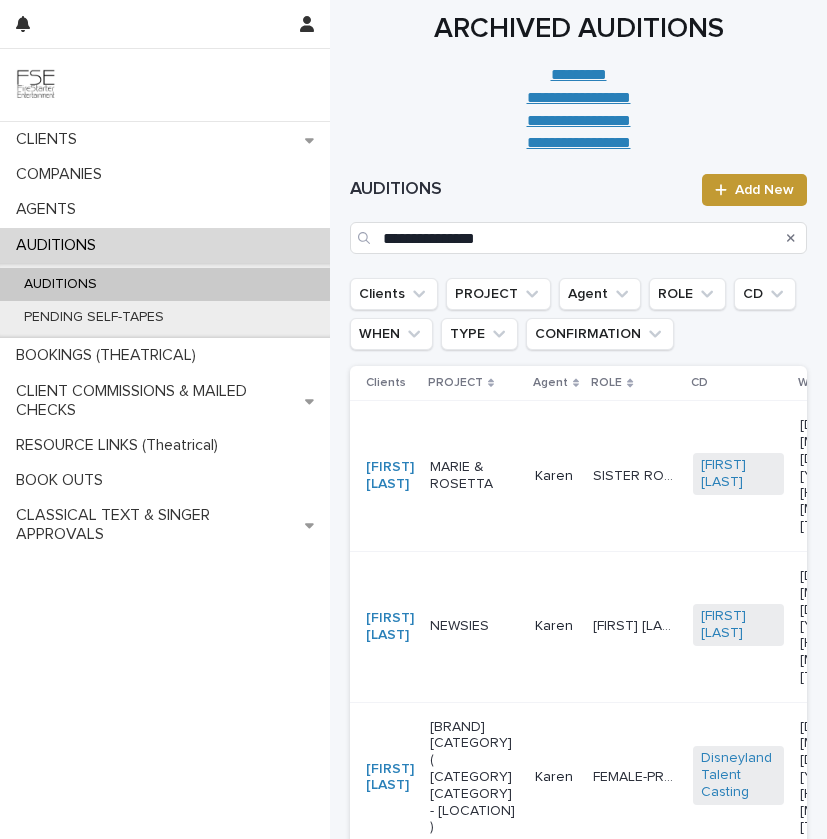 click on "MARIE & ROSETTA" at bounding box center [474, 476] 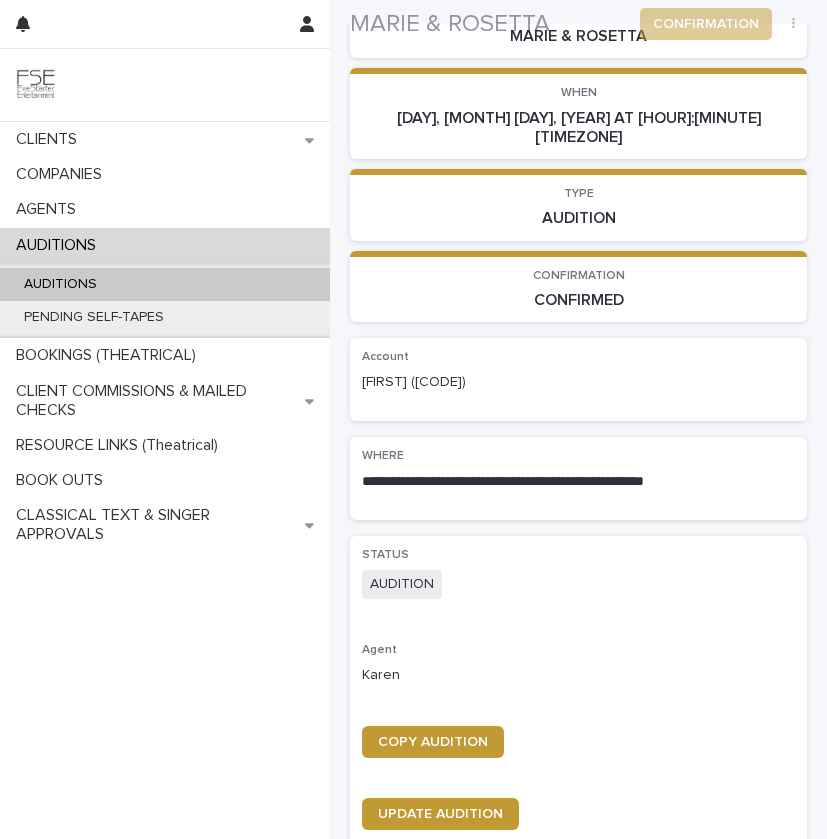scroll, scrollTop: 296, scrollLeft: 0, axis: vertical 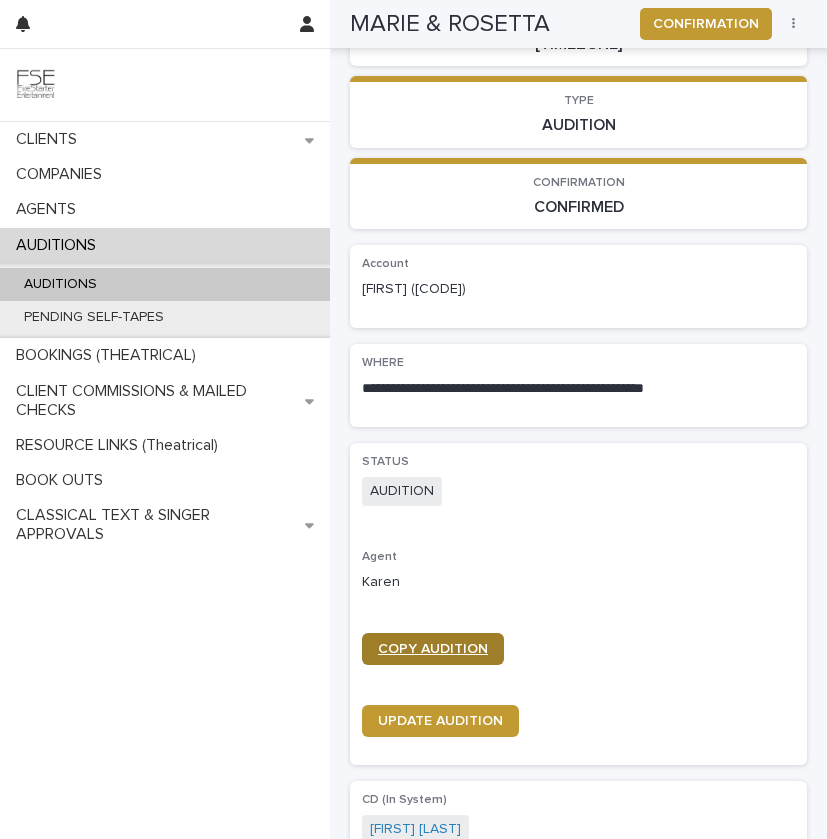click on "COPY AUDITION" at bounding box center [433, 649] 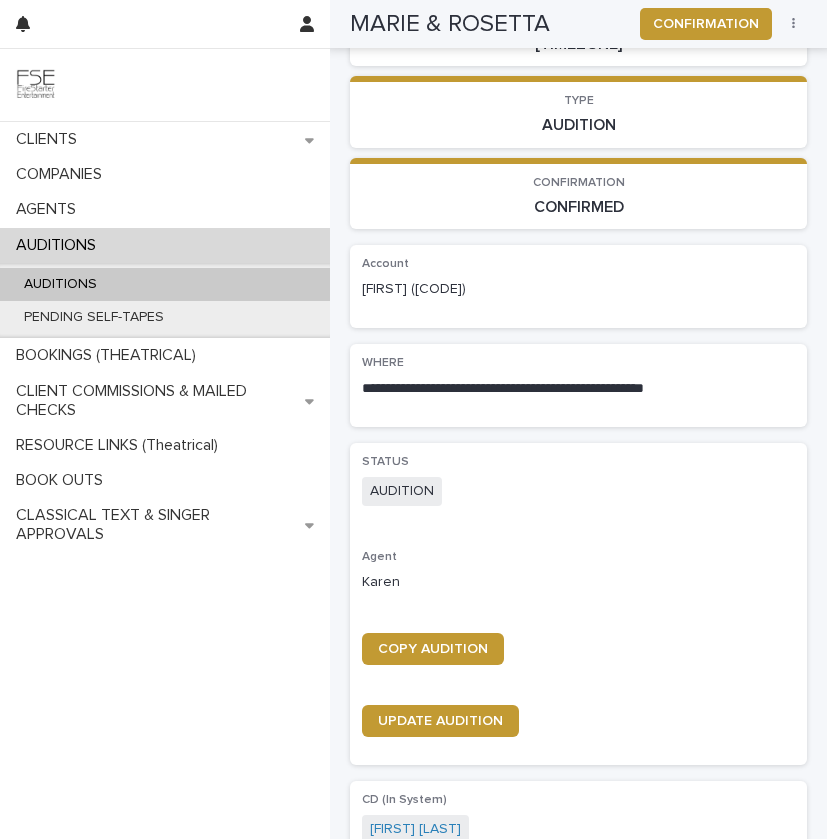 scroll, scrollTop: 0, scrollLeft: 0, axis: both 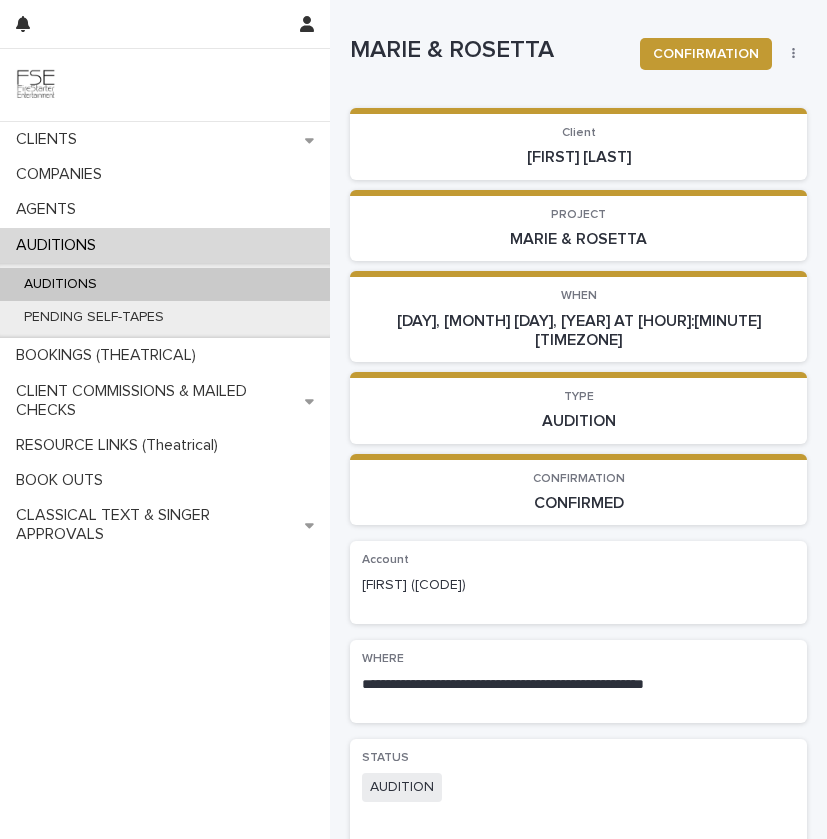 click on "AUDITIONS" at bounding box center [165, 284] 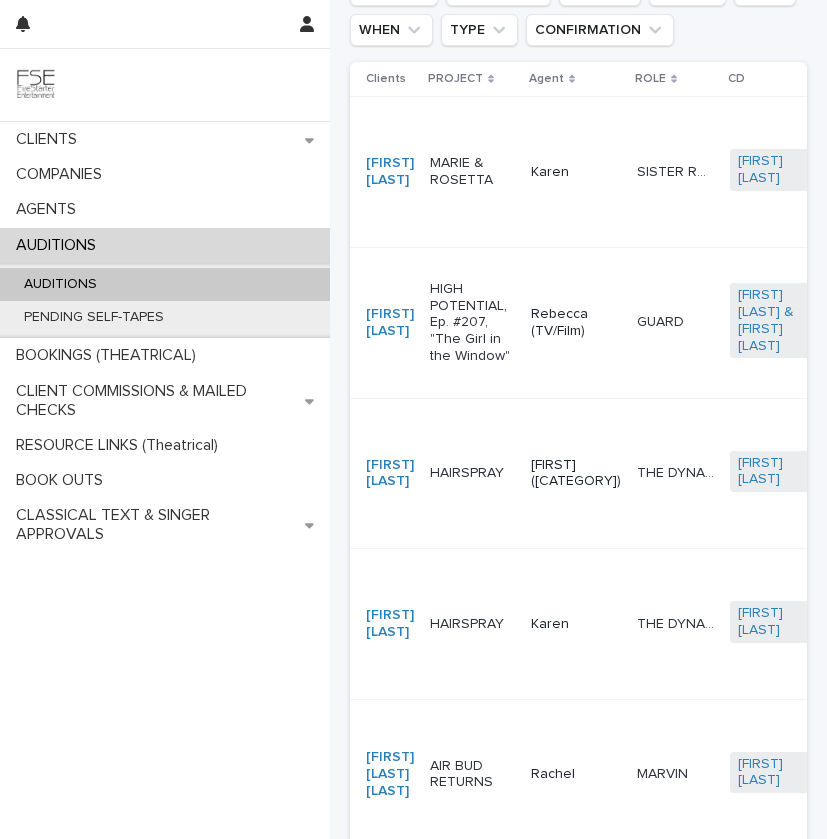 scroll, scrollTop: 333, scrollLeft: 0, axis: vertical 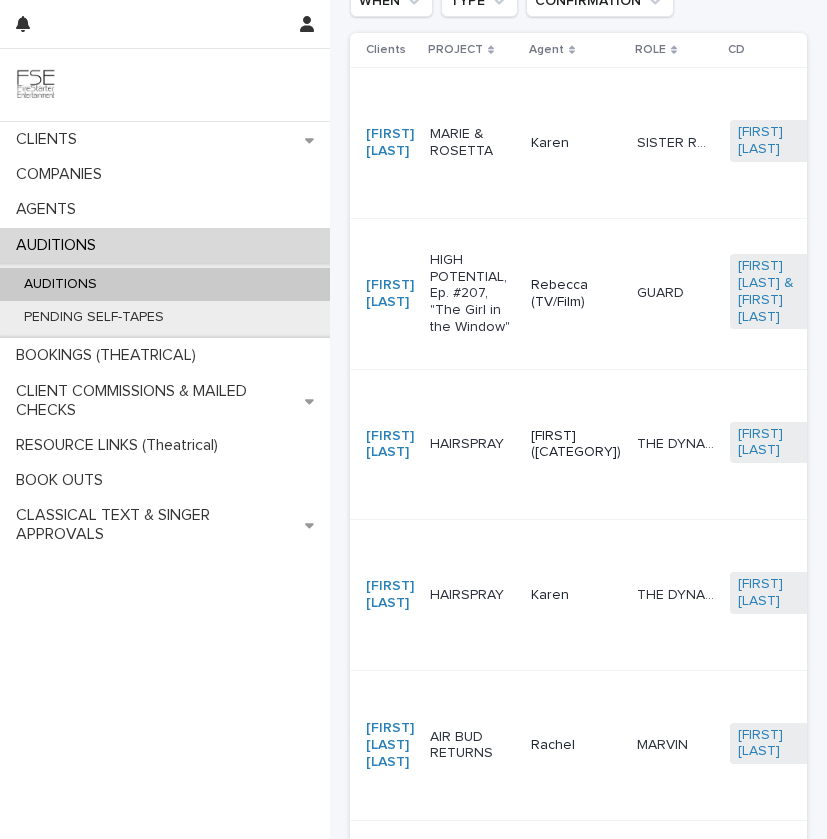 click on "HAIRSPRAY" at bounding box center [472, 444] 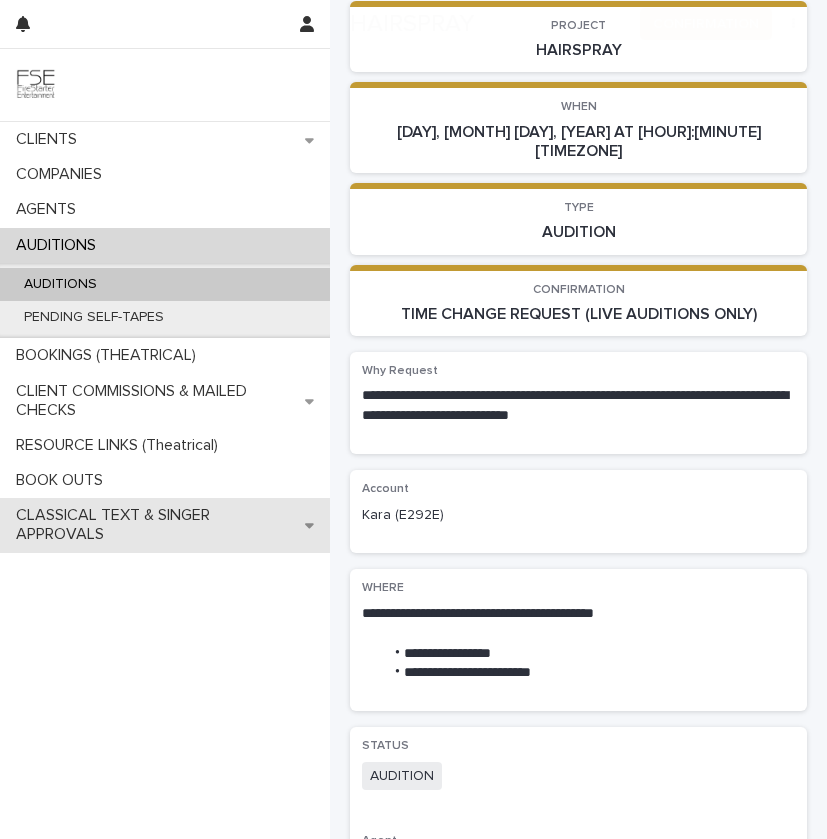 scroll, scrollTop: 365, scrollLeft: 0, axis: vertical 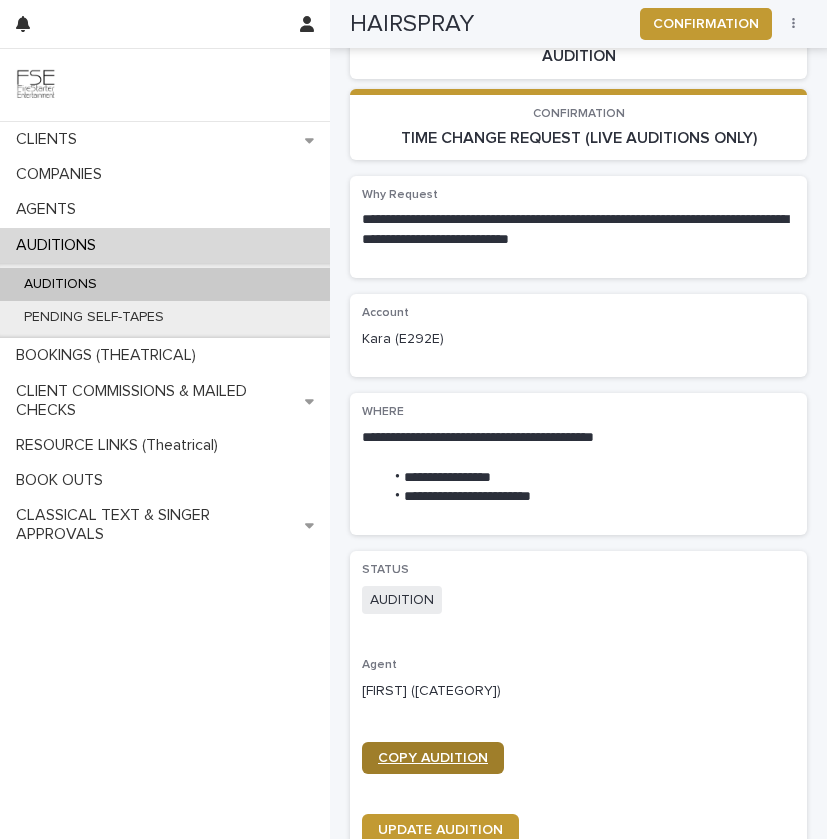 click on "COPY AUDITION" at bounding box center [433, 758] 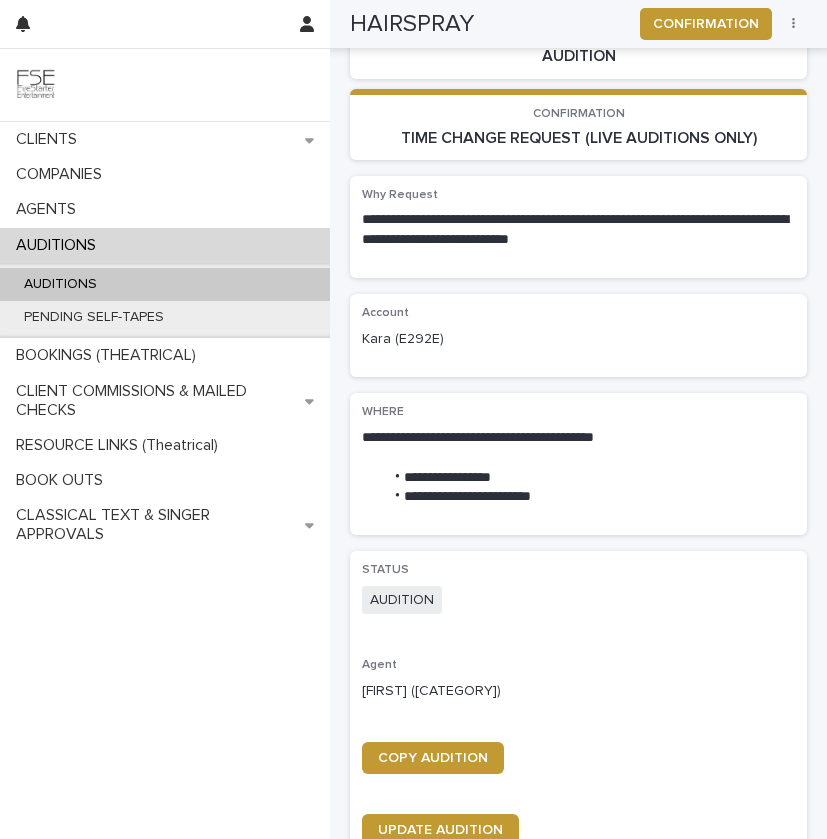 click on "AUDITIONS" at bounding box center [165, 245] 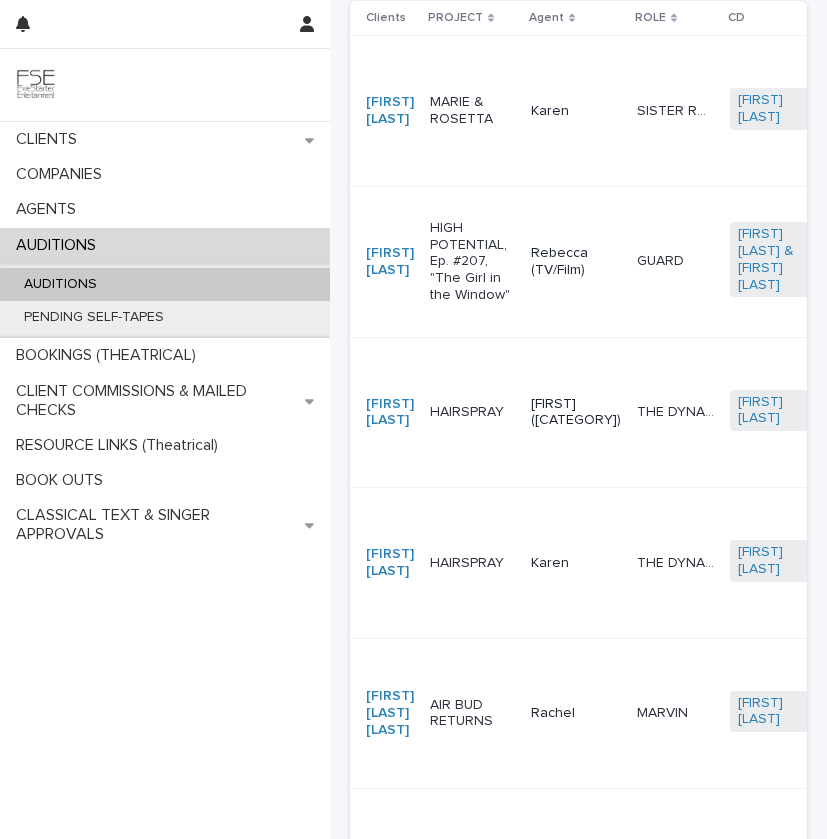 scroll, scrollTop: 0, scrollLeft: 0, axis: both 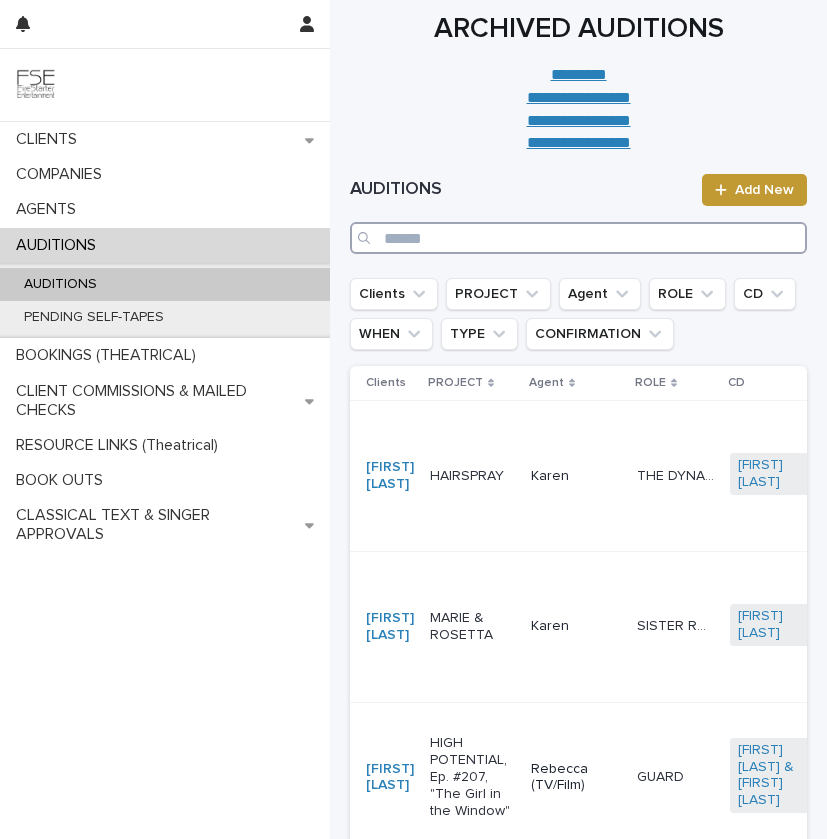 click at bounding box center [578, 238] 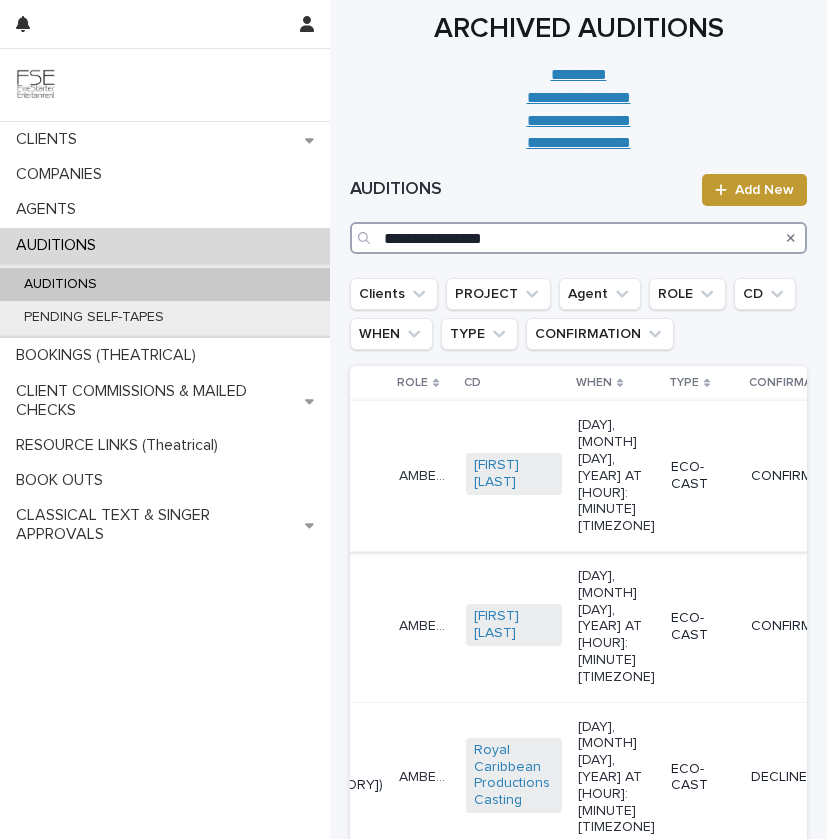 scroll, scrollTop: 0, scrollLeft: 0, axis: both 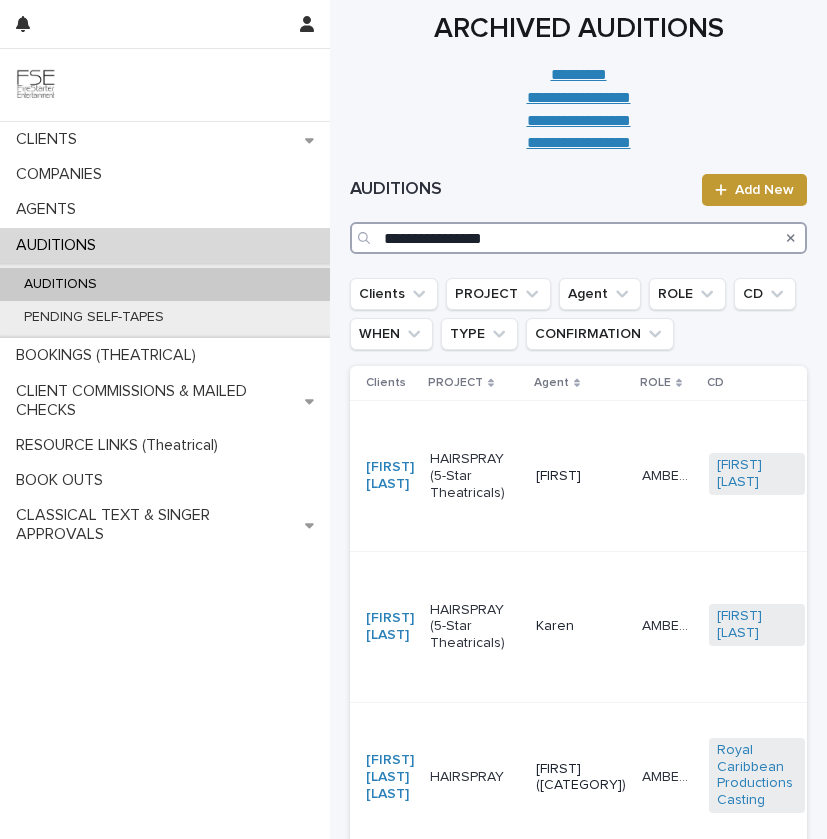 type on "**********" 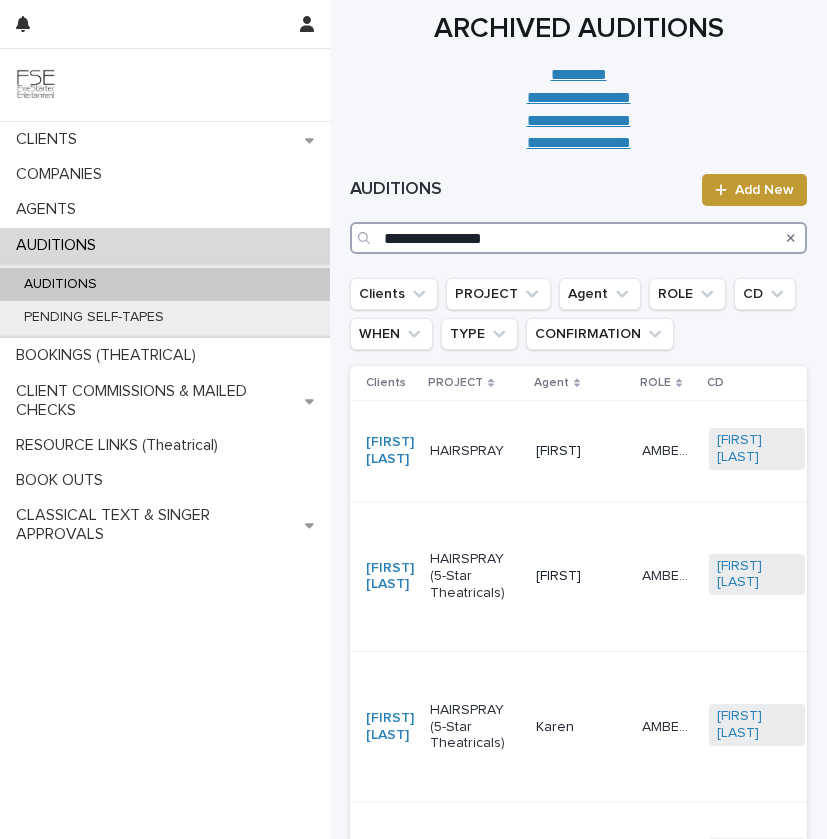 click on "**********" at bounding box center (578, 238) 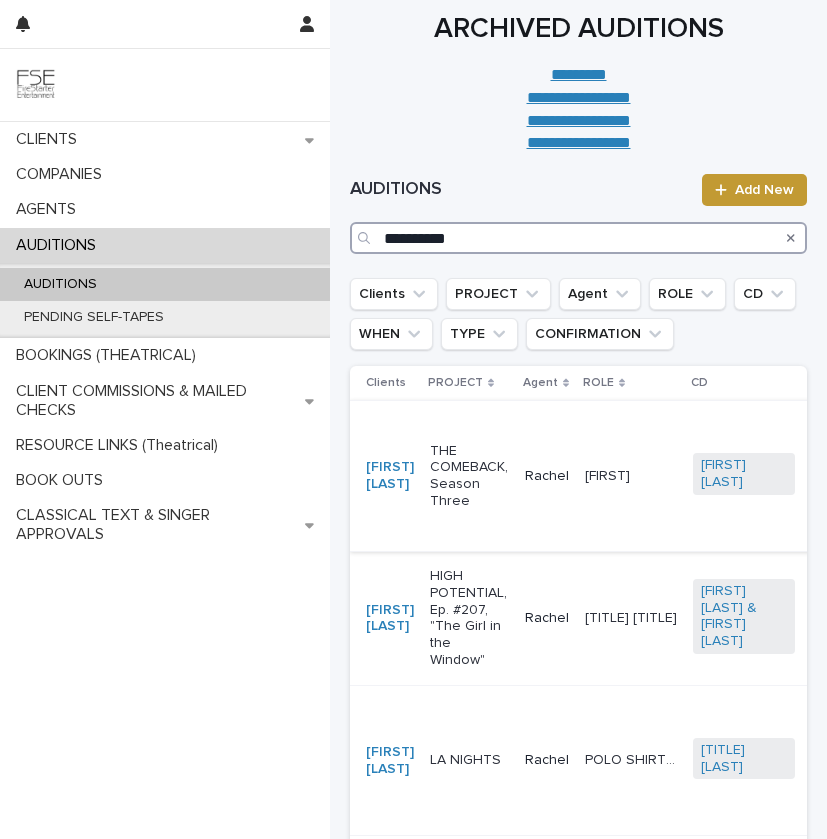 type on "**********" 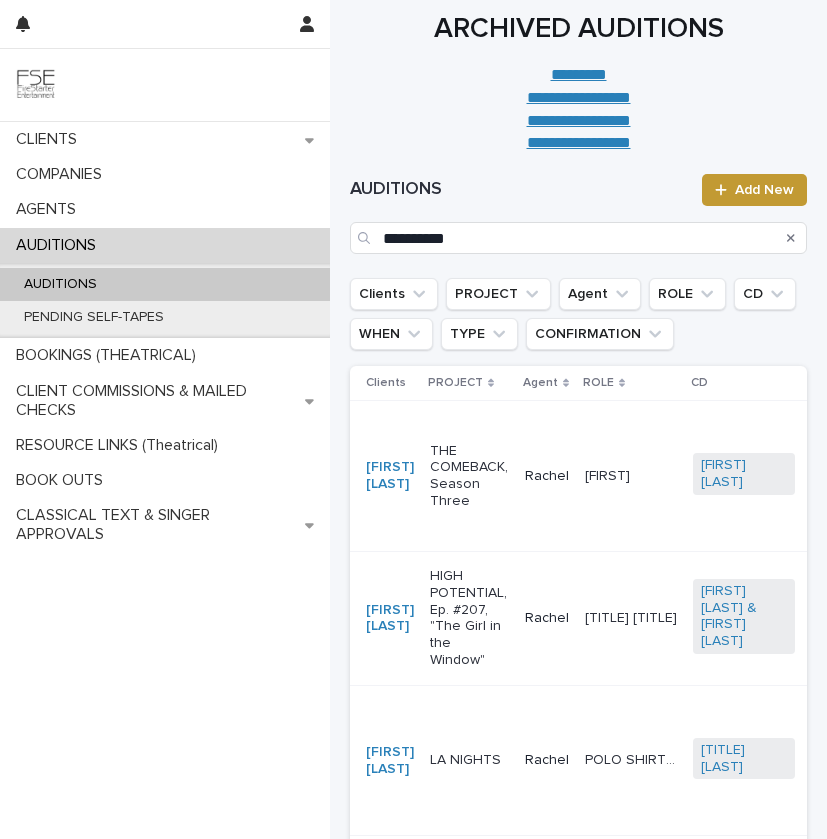 click on "THE COMEBACK, Season Three" at bounding box center [469, 476] 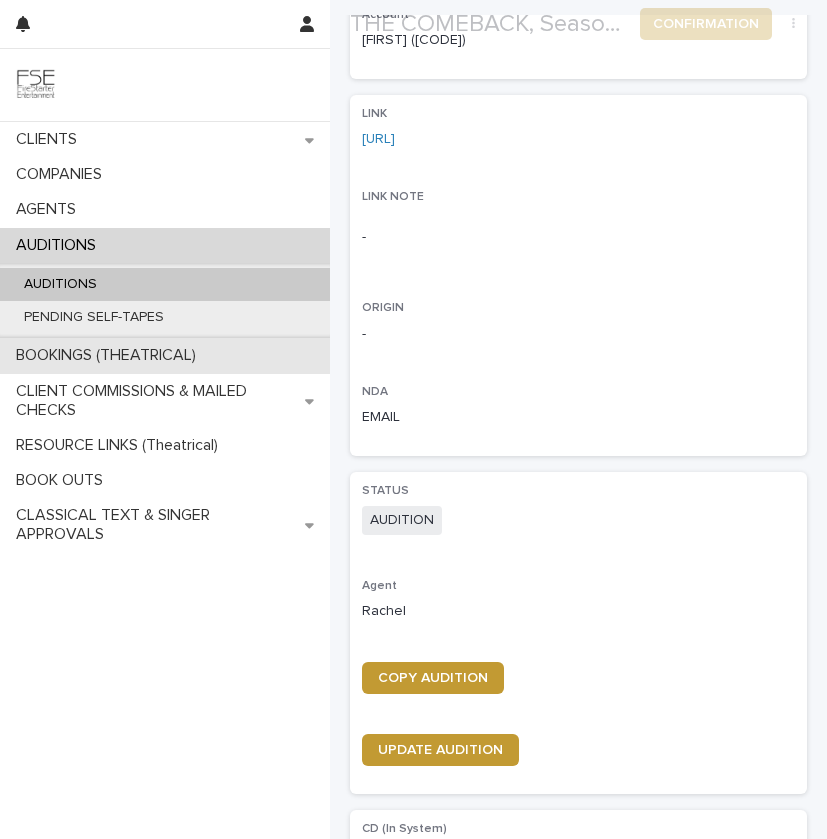 scroll, scrollTop: 627, scrollLeft: 0, axis: vertical 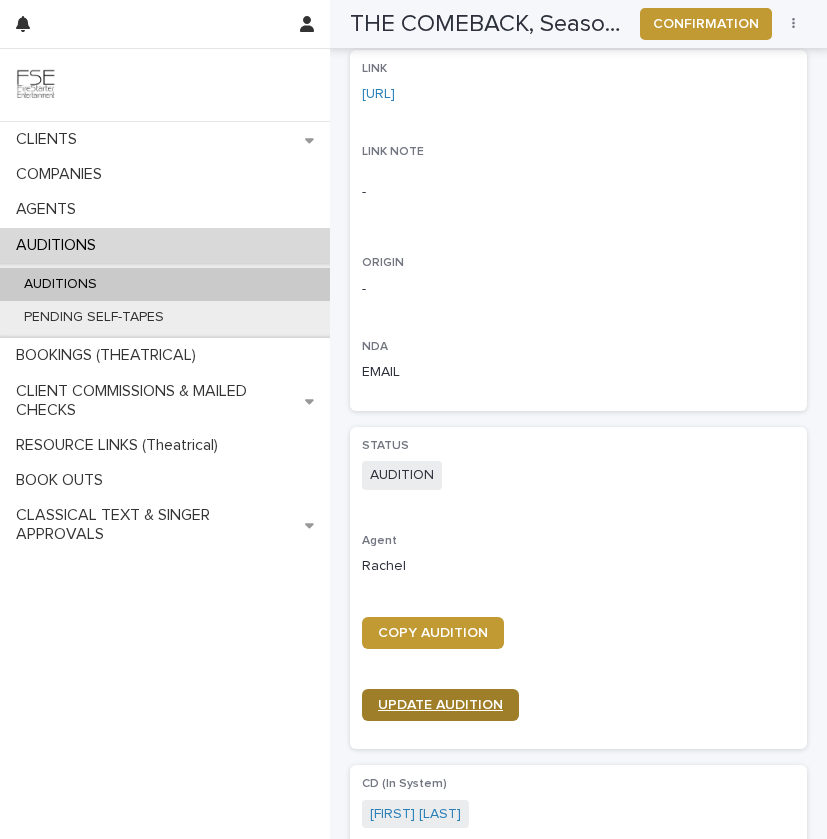 click on "UPDATE AUDITION" at bounding box center [440, 705] 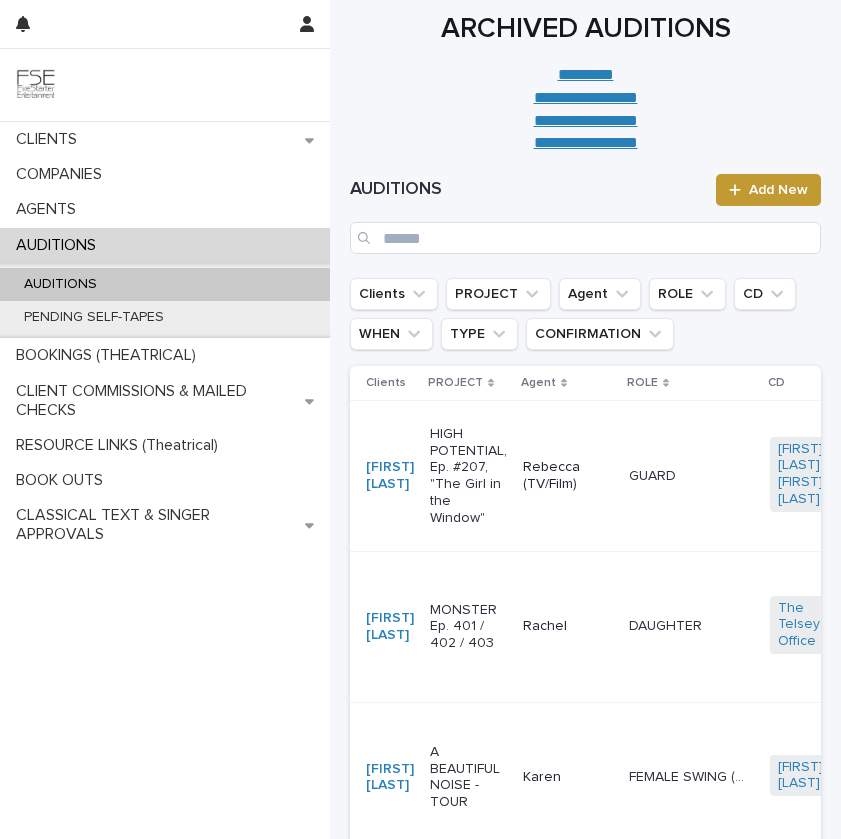 scroll, scrollTop: 0, scrollLeft: 0, axis: both 